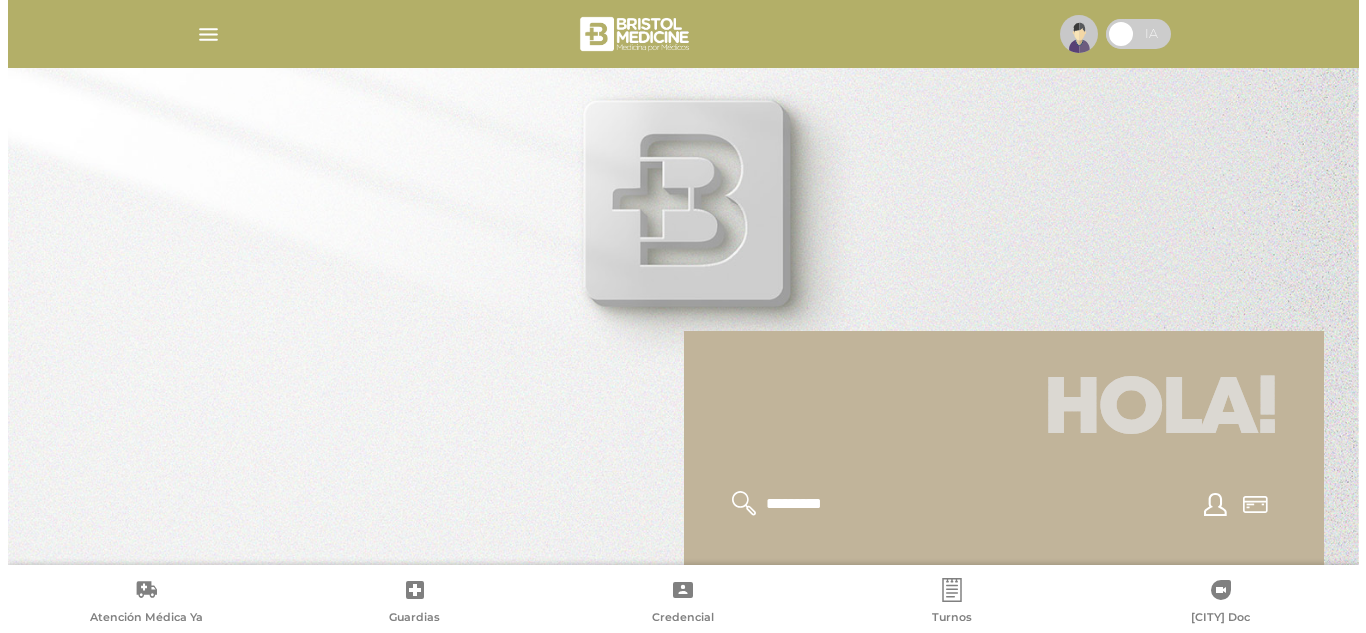 scroll, scrollTop: 0, scrollLeft: 0, axis: both 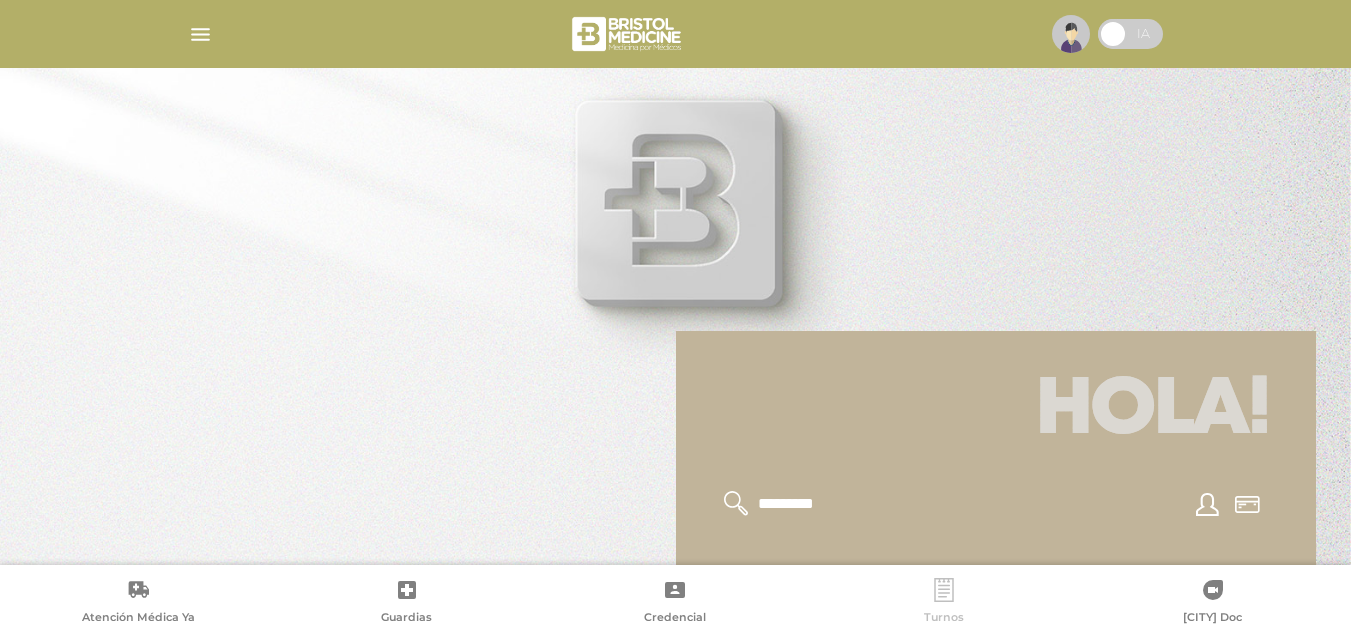 click 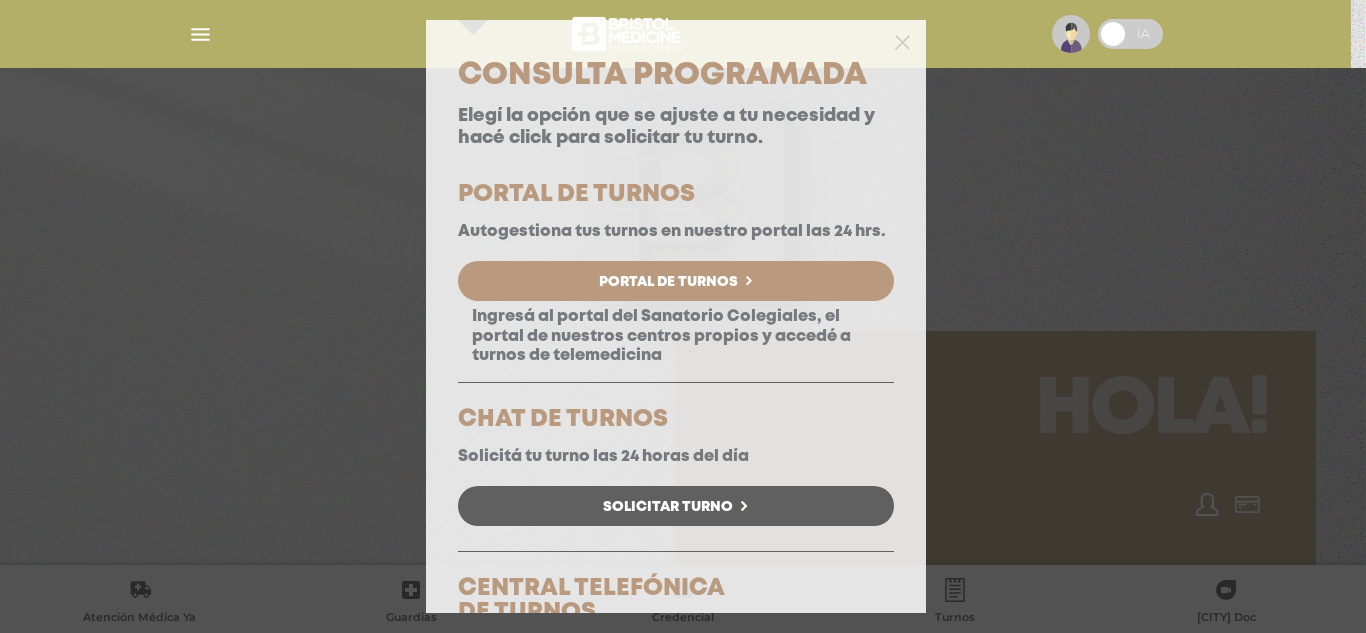 click on "Solicitar Turno" at bounding box center (676, 506) 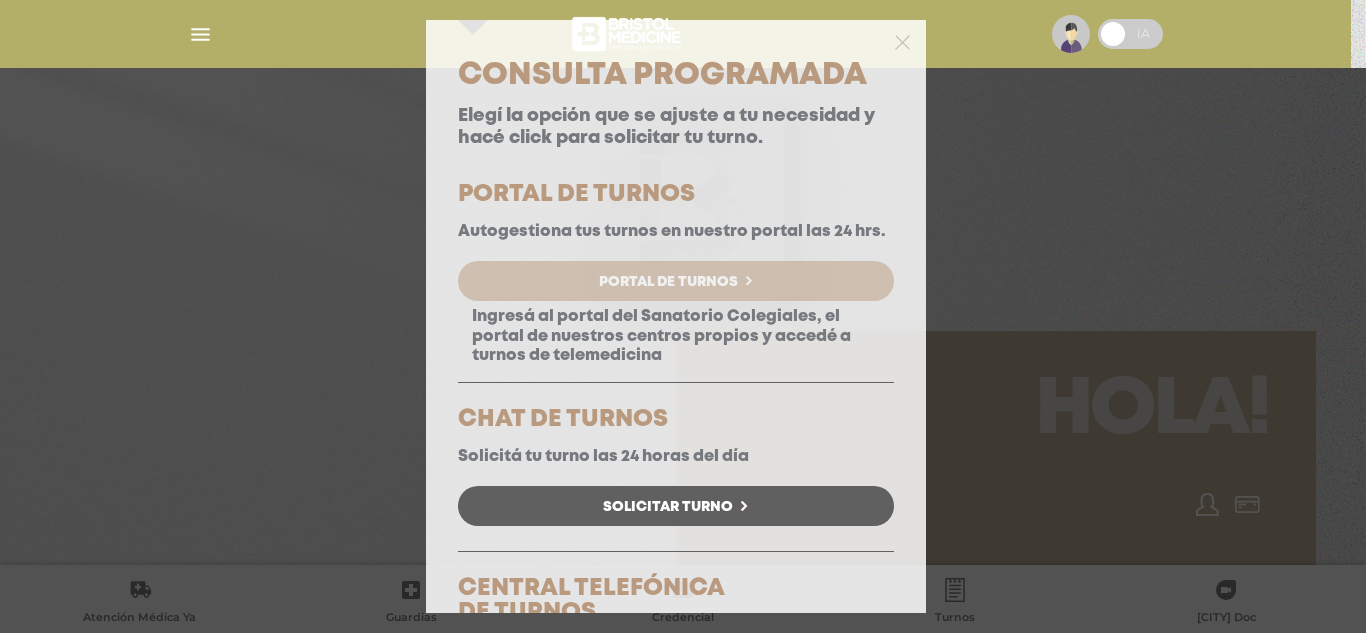 click on "Portal de Turnos" at bounding box center [668, 282] 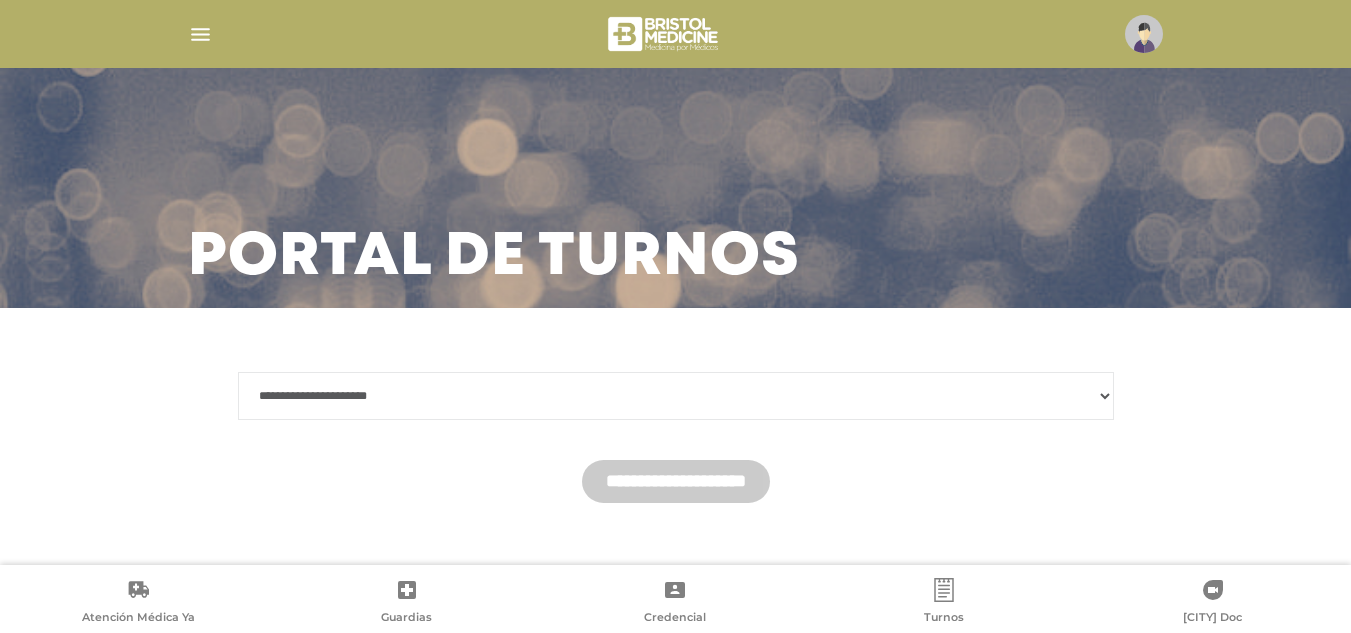 scroll, scrollTop: 26, scrollLeft: 0, axis: vertical 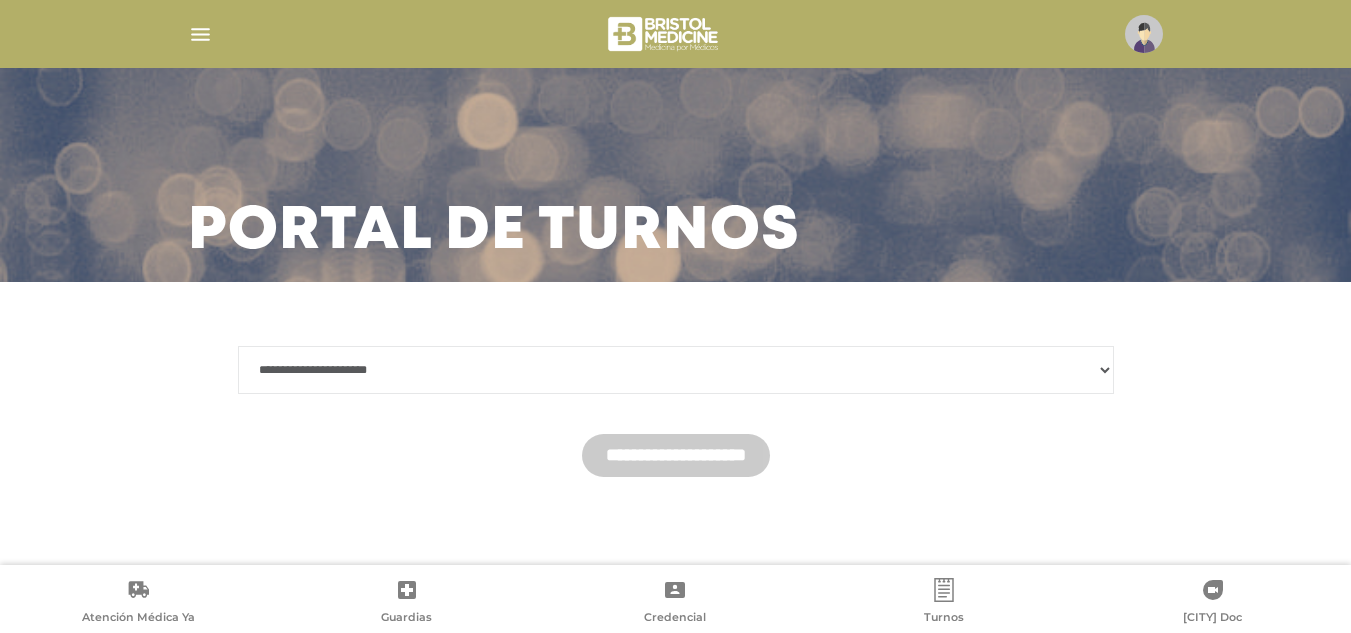 click on "**********" at bounding box center (676, 370) 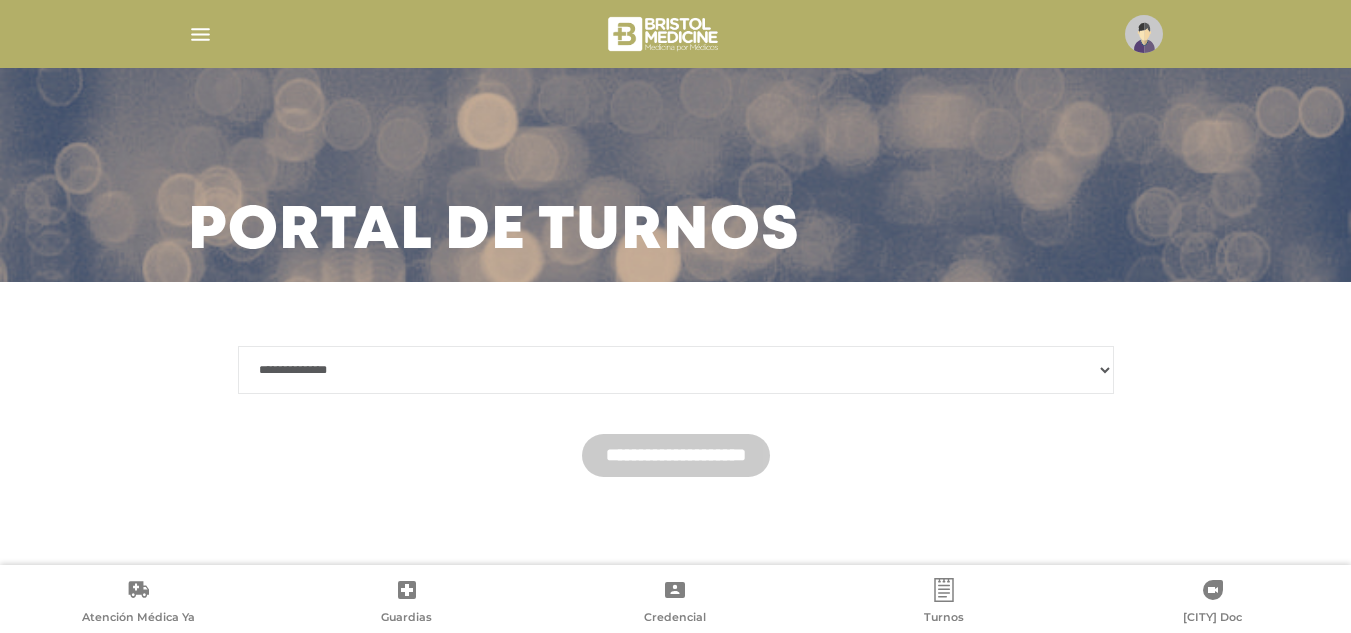 click on "**********" at bounding box center (676, 370) 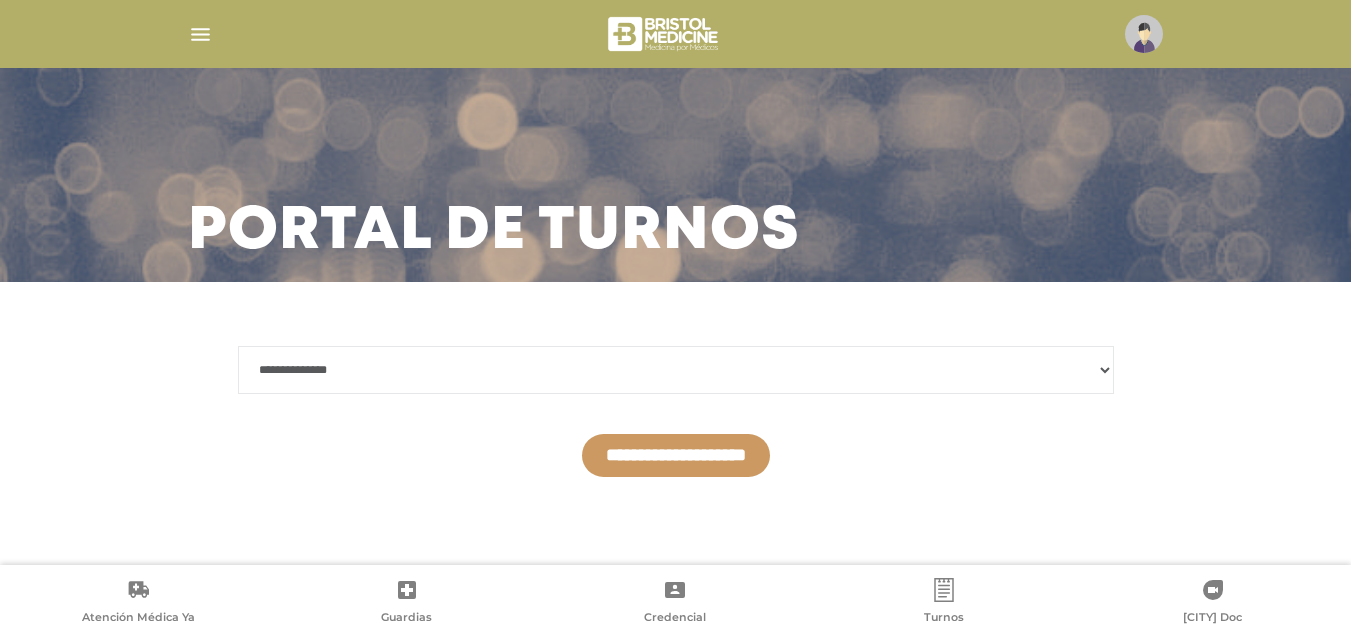 click on "**********" at bounding box center (676, 455) 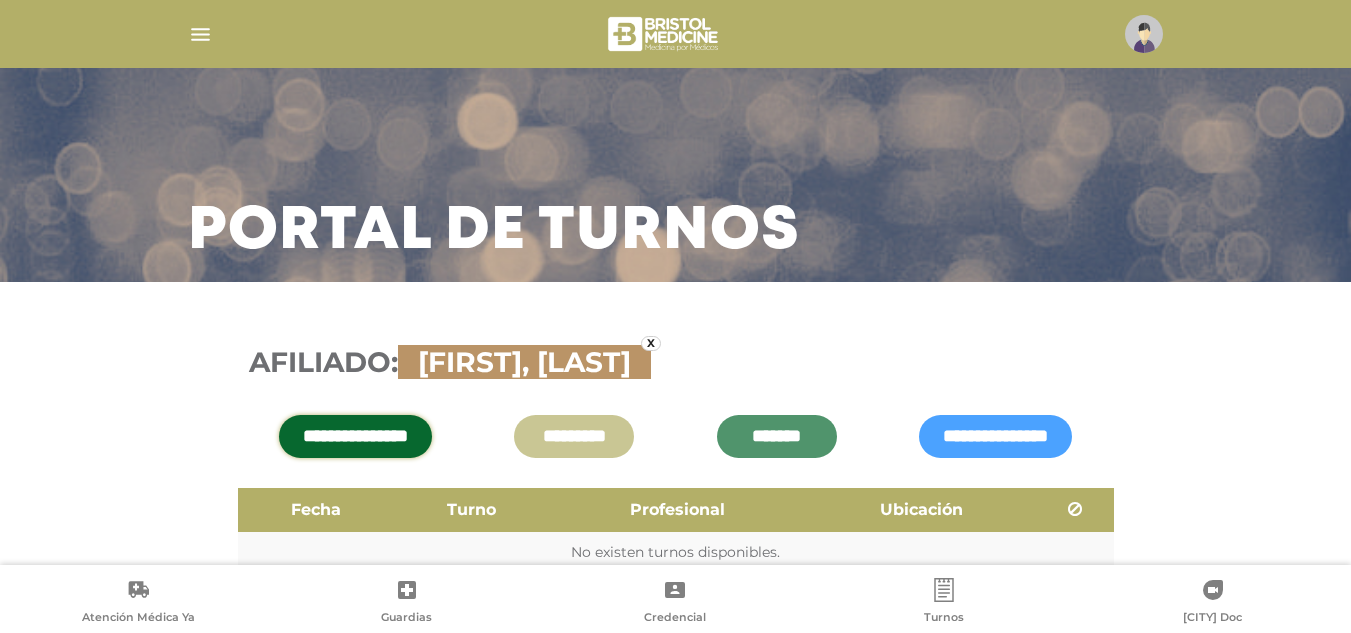 scroll, scrollTop: 123, scrollLeft: 0, axis: vertical 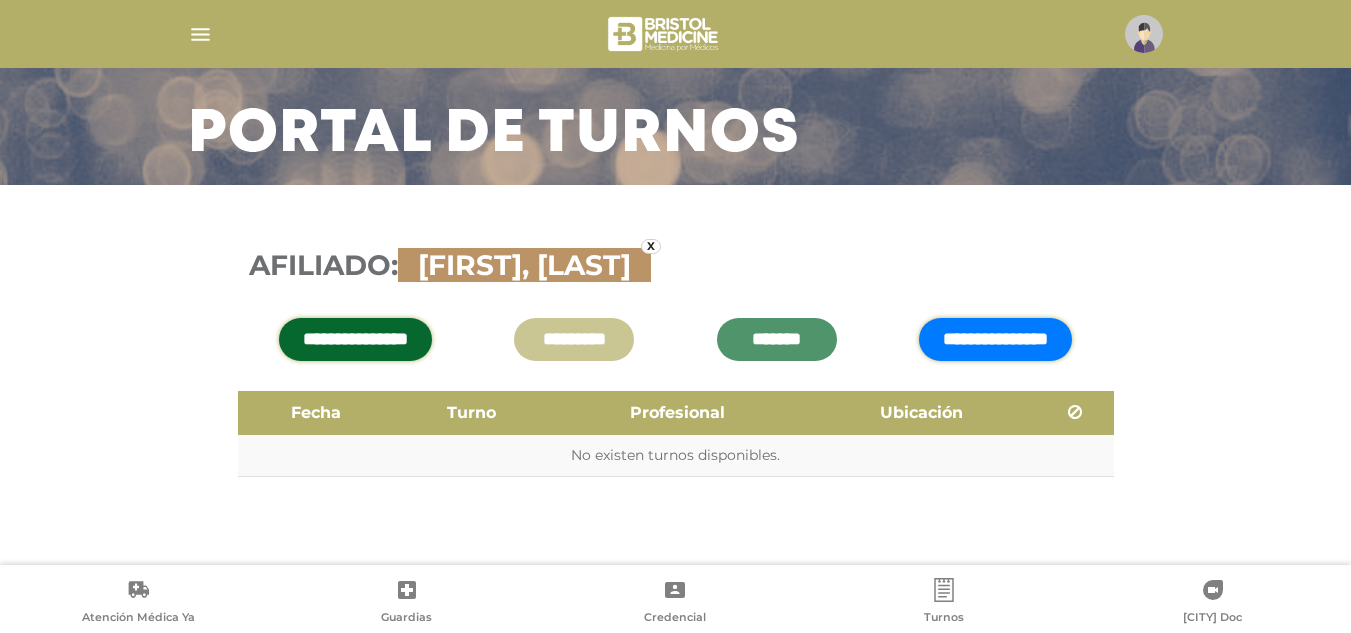 click on "[PERSONAL_INFO]" at bounding box center (995, 339) 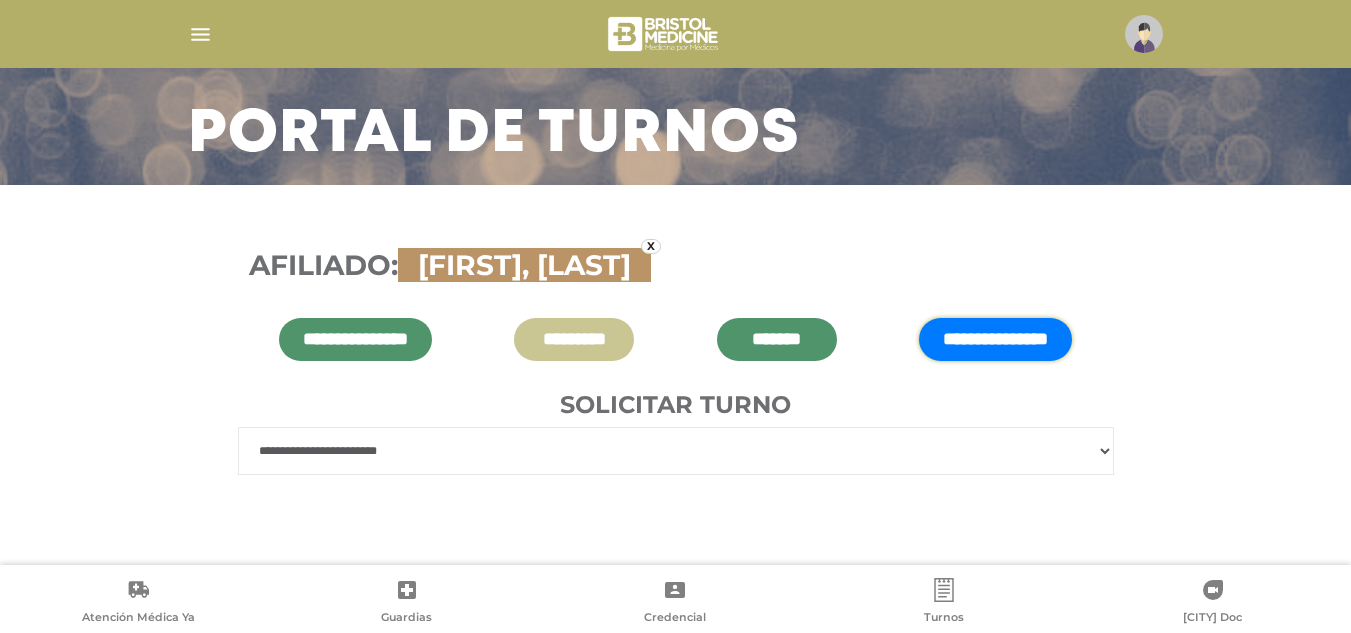 click on "**********" at bounding box center (676, 451) 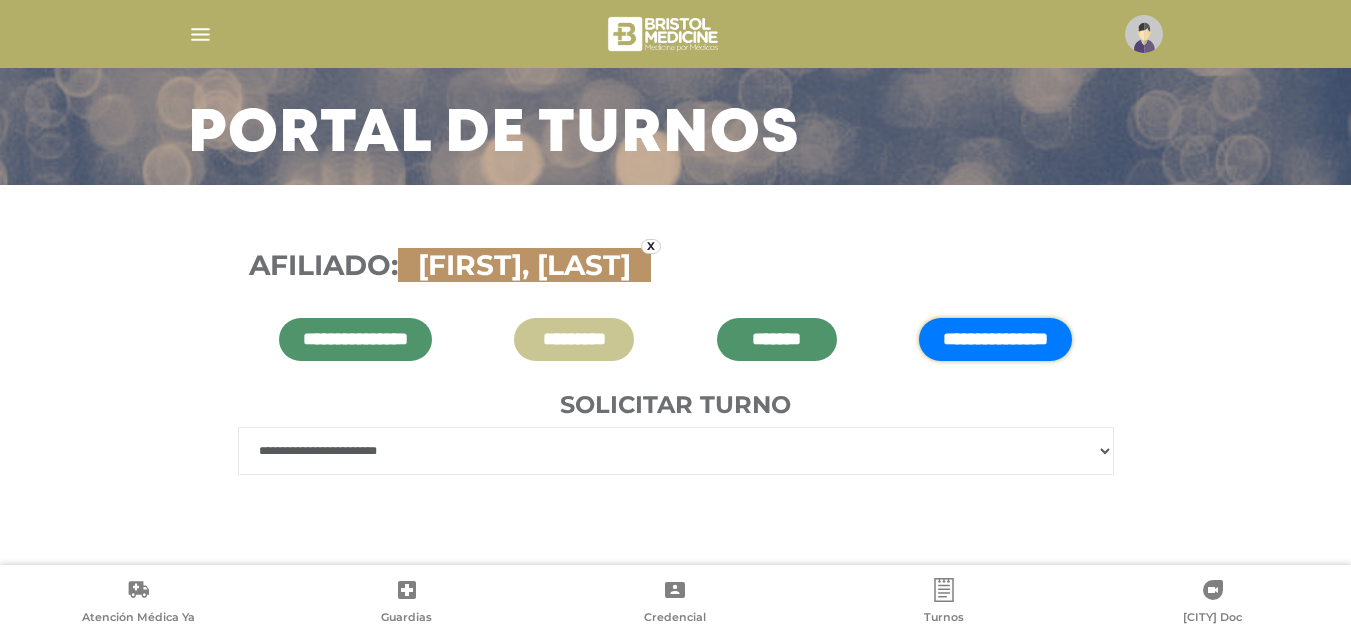 select on "******" 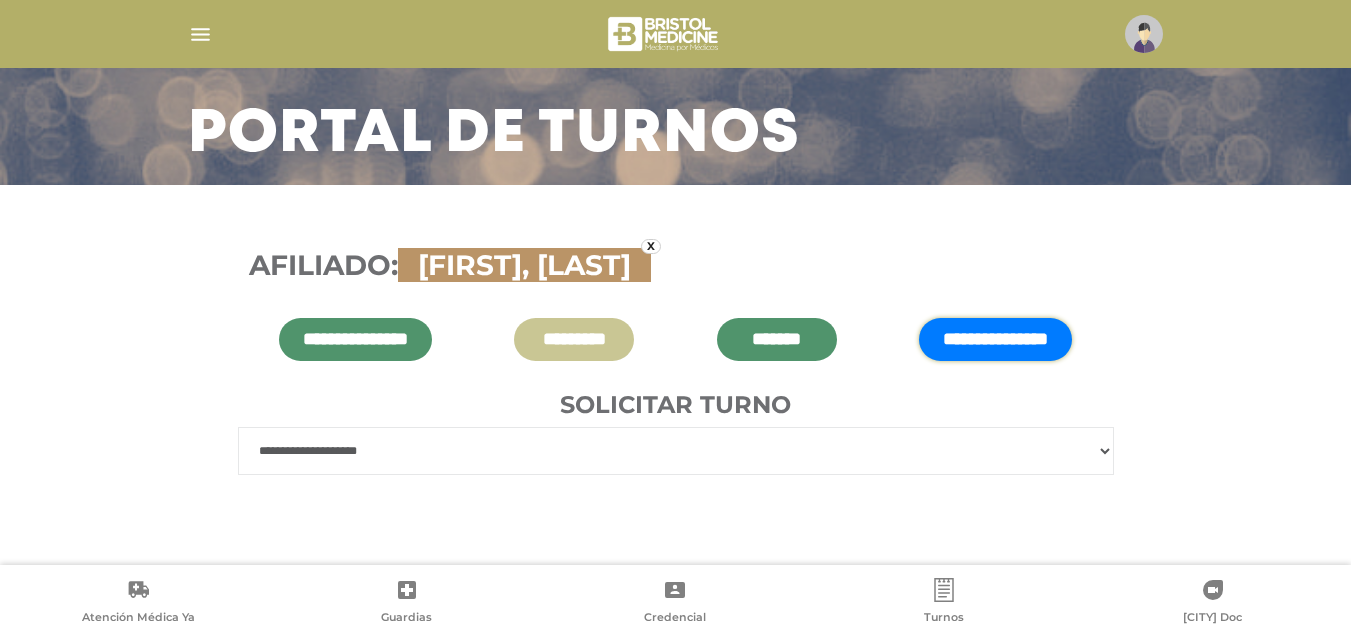 click on "**********" at bounding box center [676, 451] 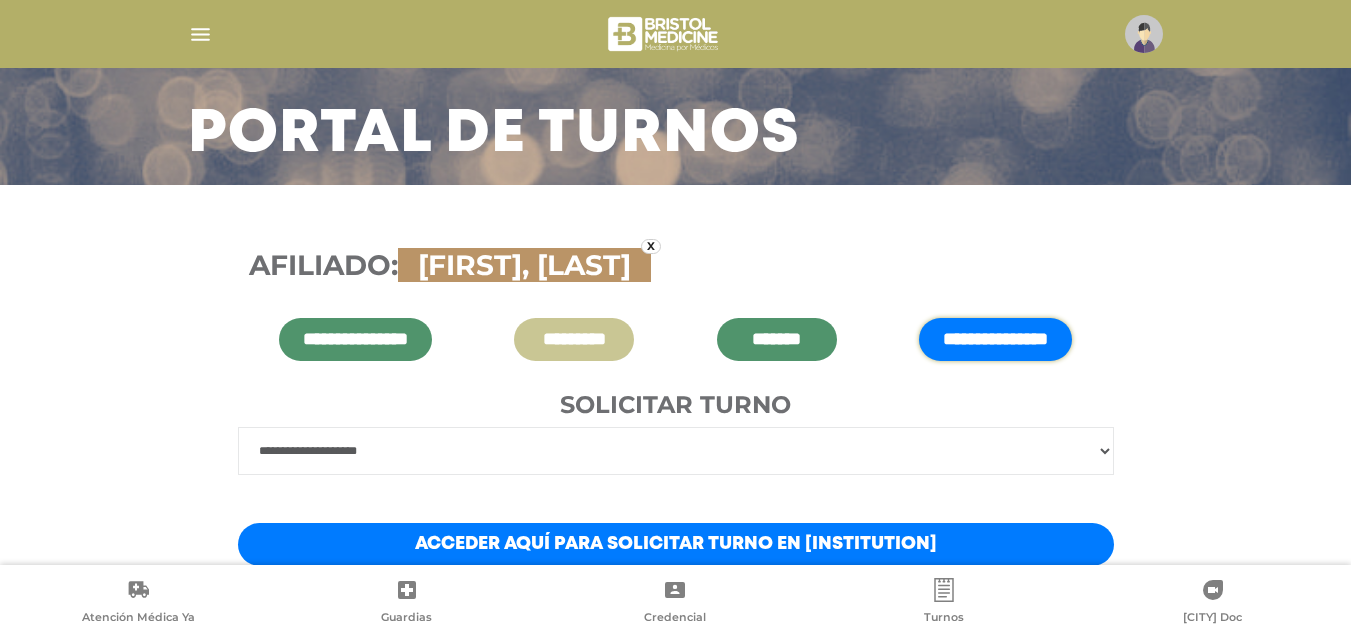 scroll, scrollTop: 212, scrollLeft: 0, axis: vertical 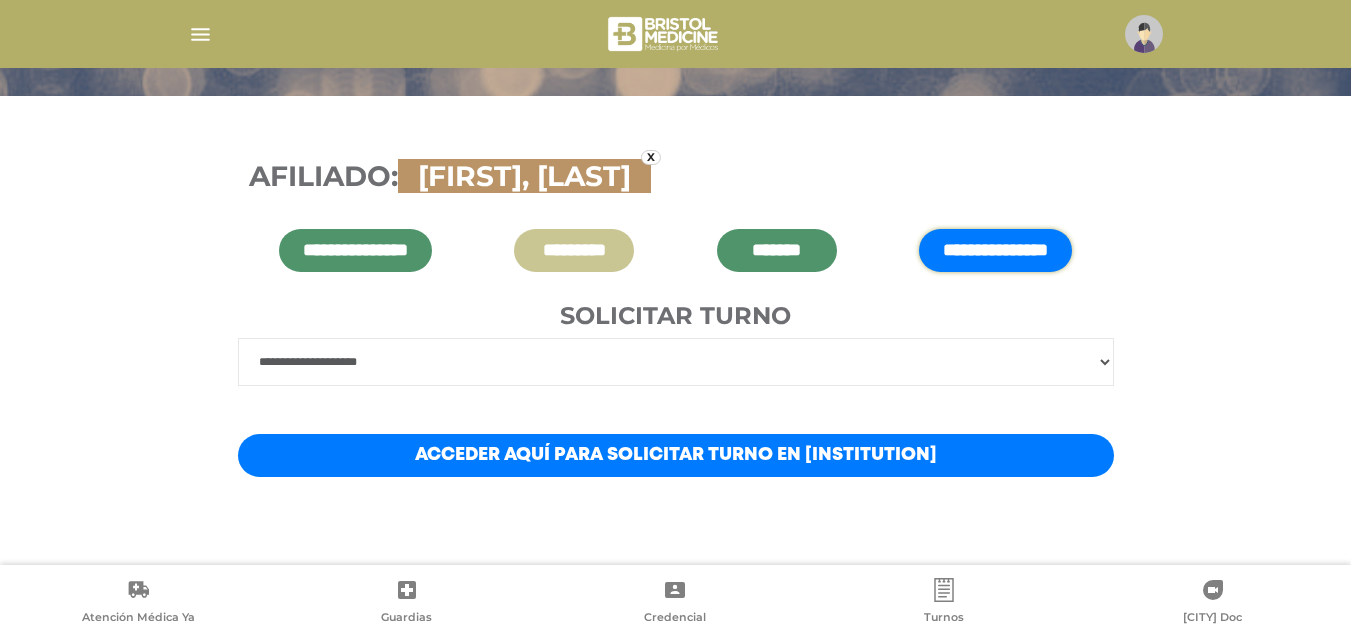 click on "Acceder aquí para solicitar turno en Sanatorio Coleciales" at bounding box center (676, 455) 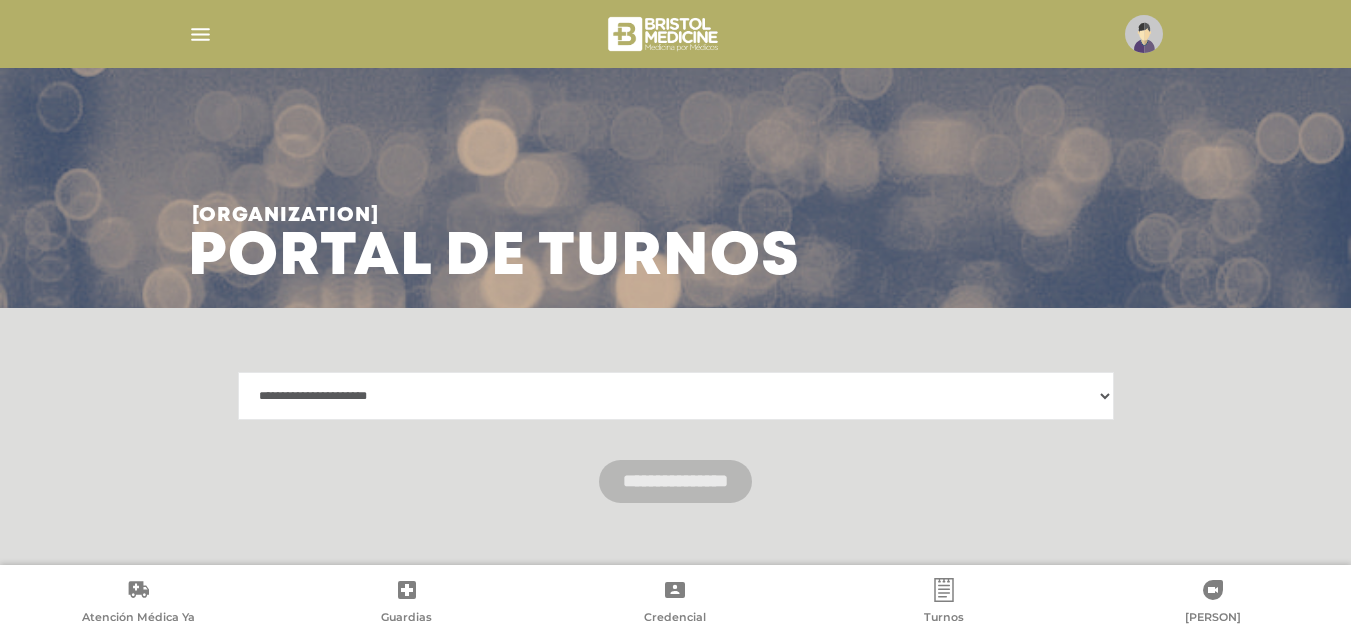 scroll, scrollTop: 26, scrollLeft: 0, axis: vertical 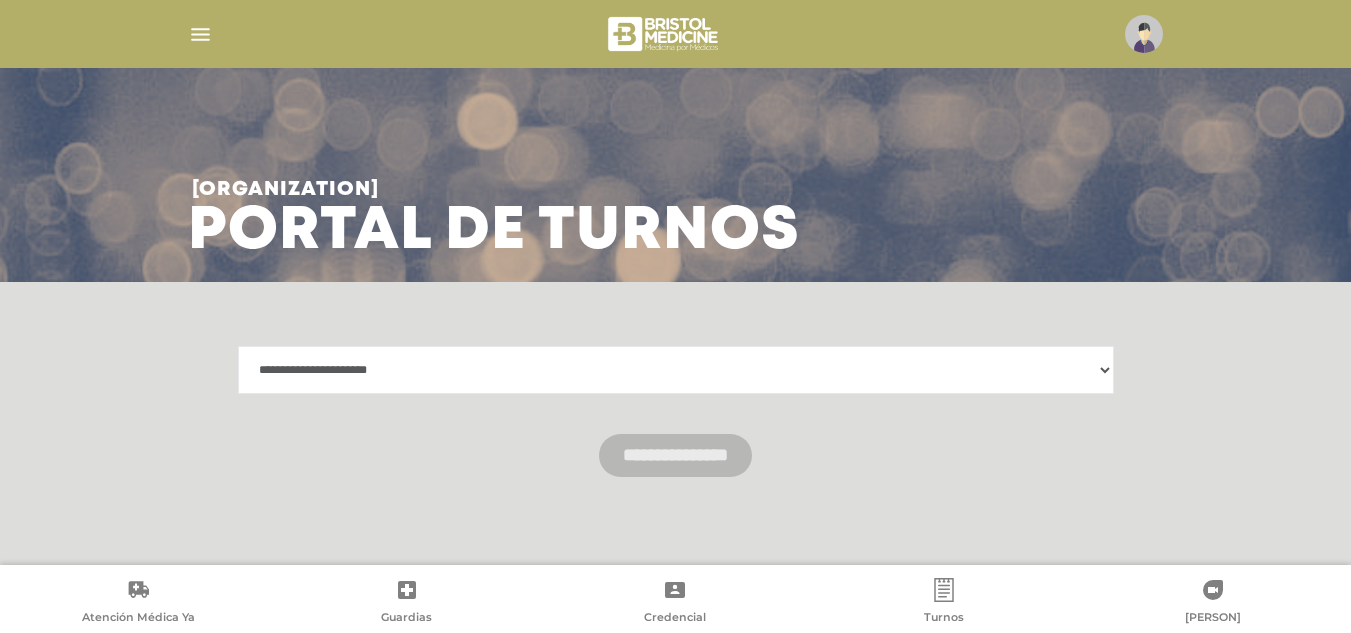click on "**********" at bounding box center [676, 370] 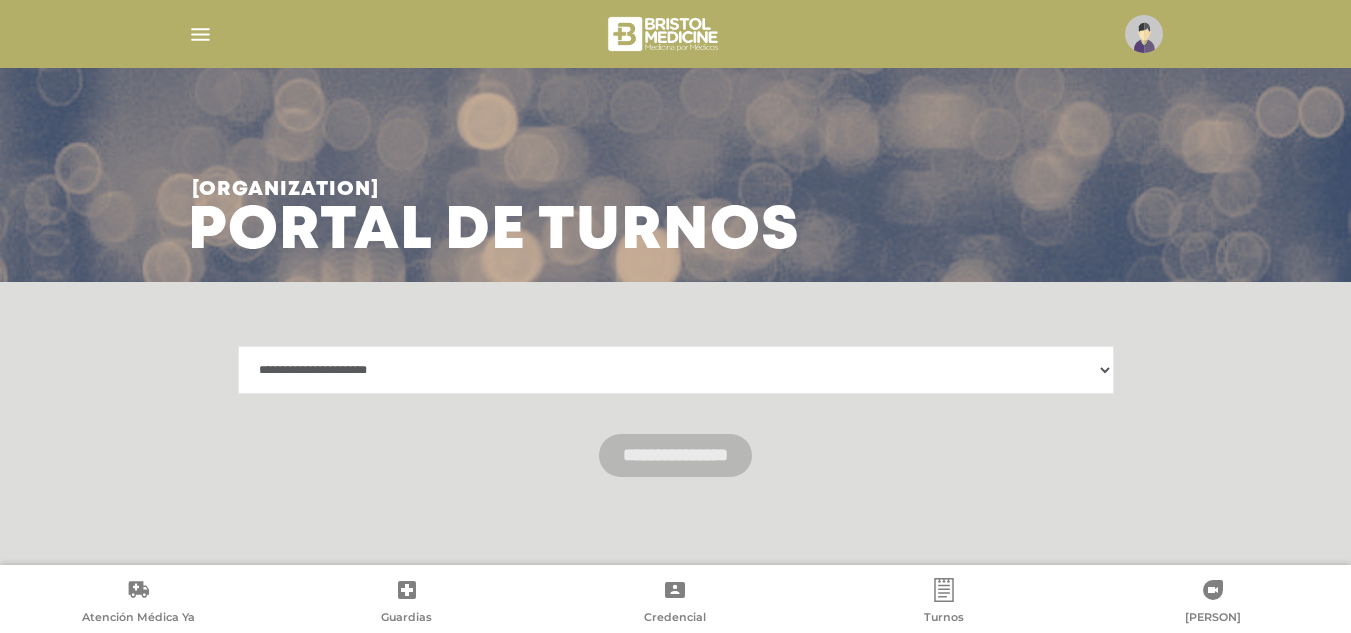 click on "**********" at bounding box center [676, 370] 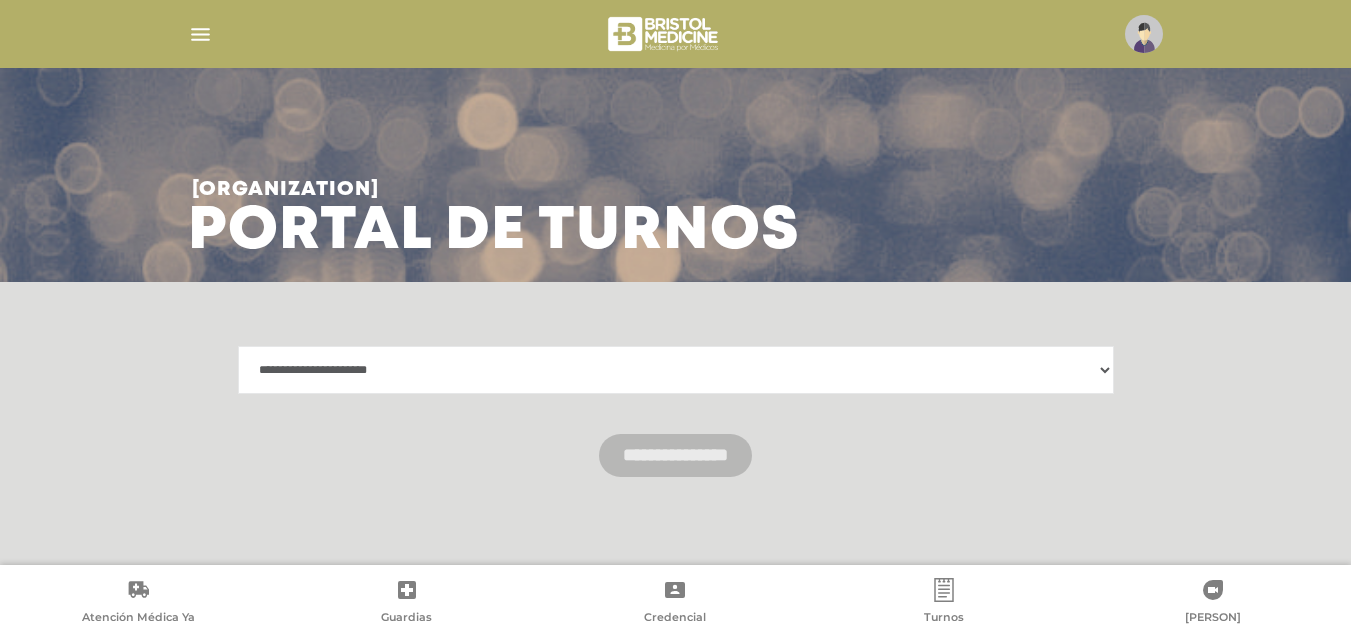click on "**********" at bounding box center (676, 411) 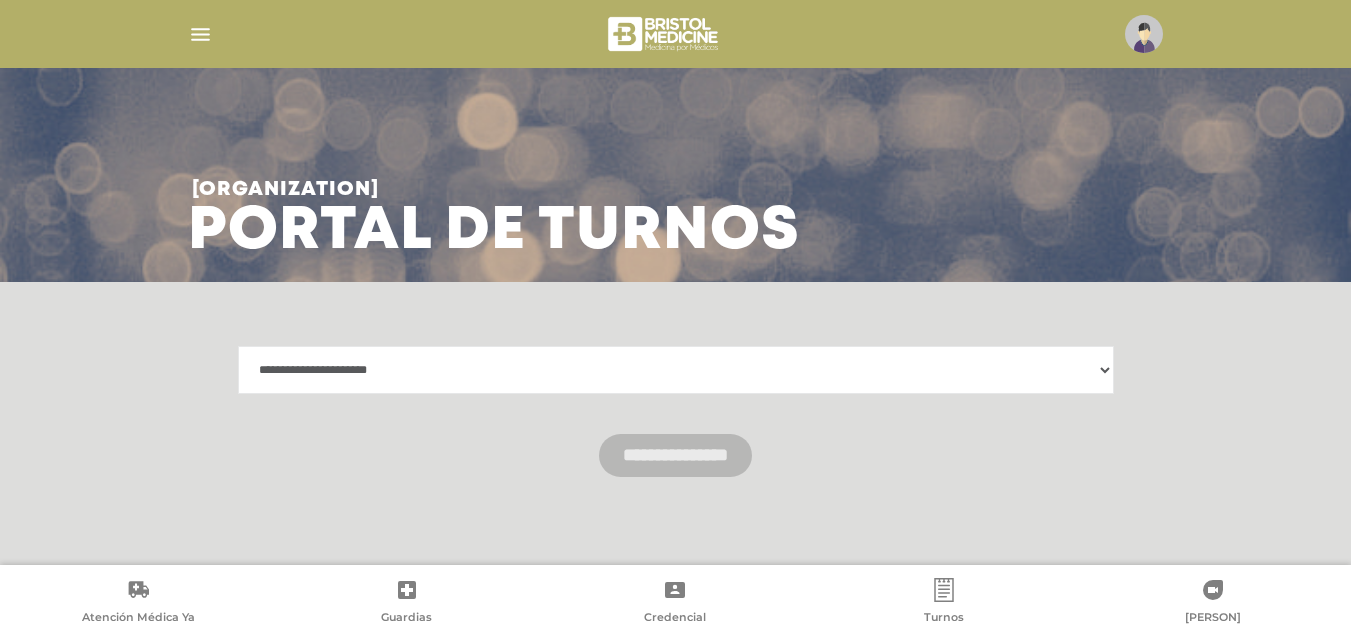 select on "**********" 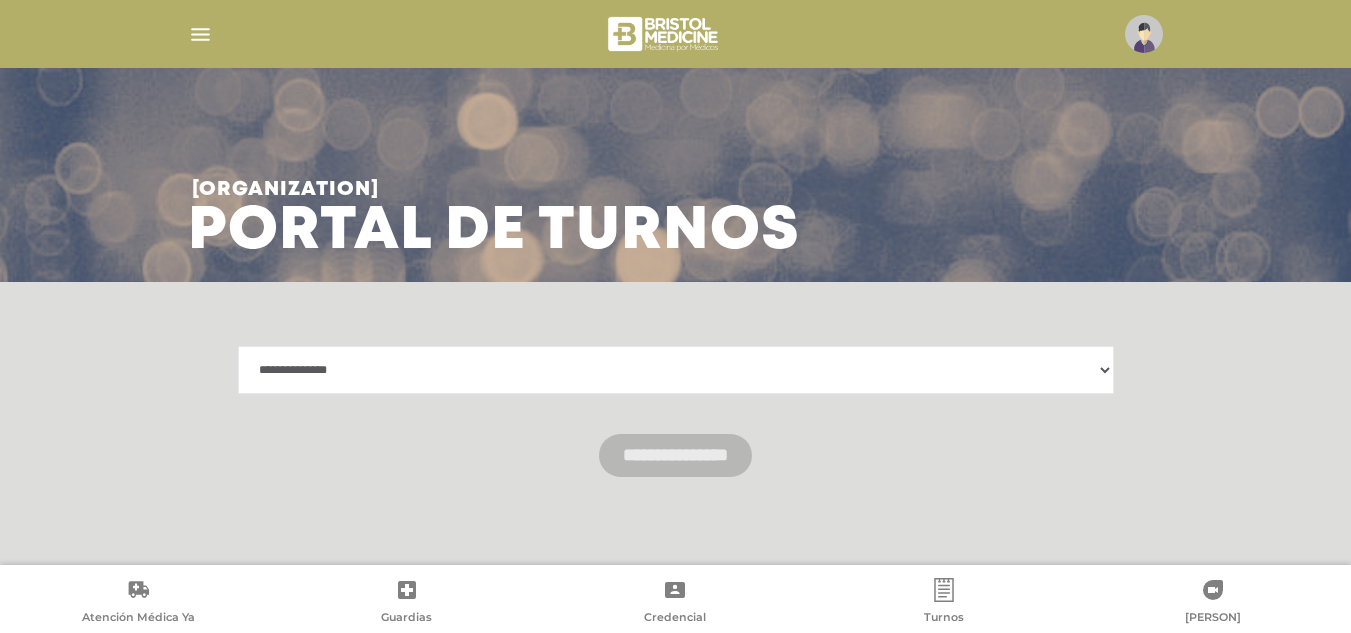 click on "**********" at bounding box center [676, 370] 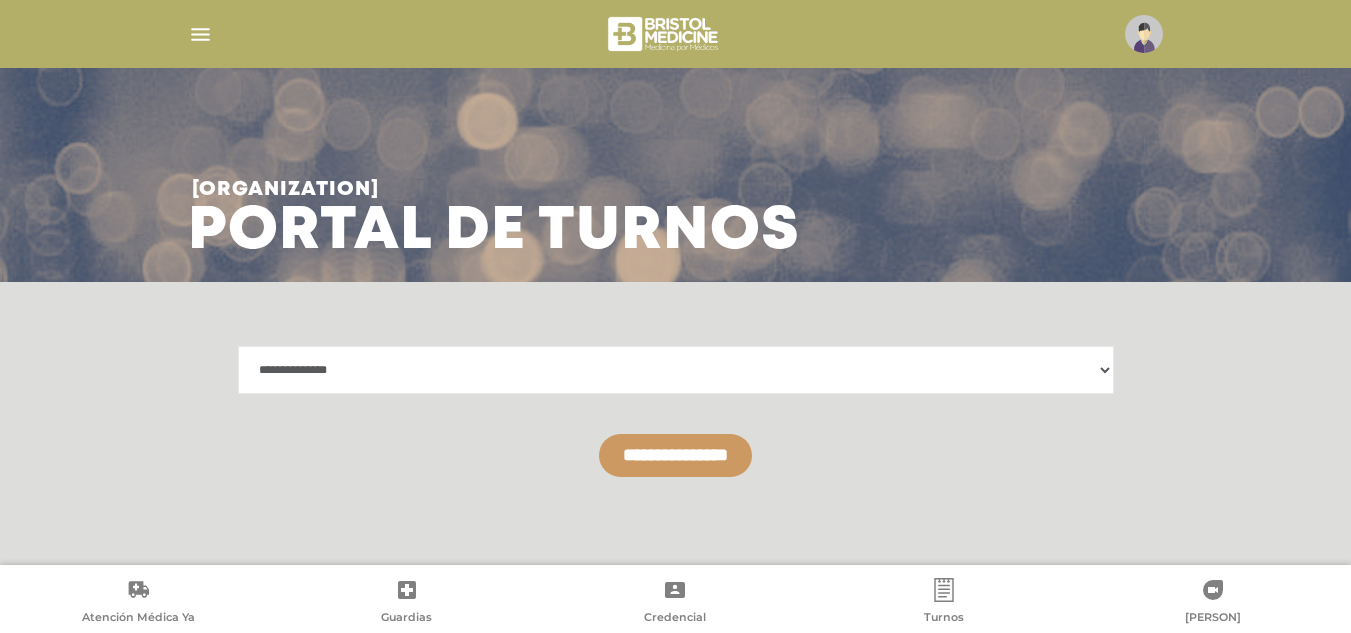 click on "**********" at bounding box center [675, 455] 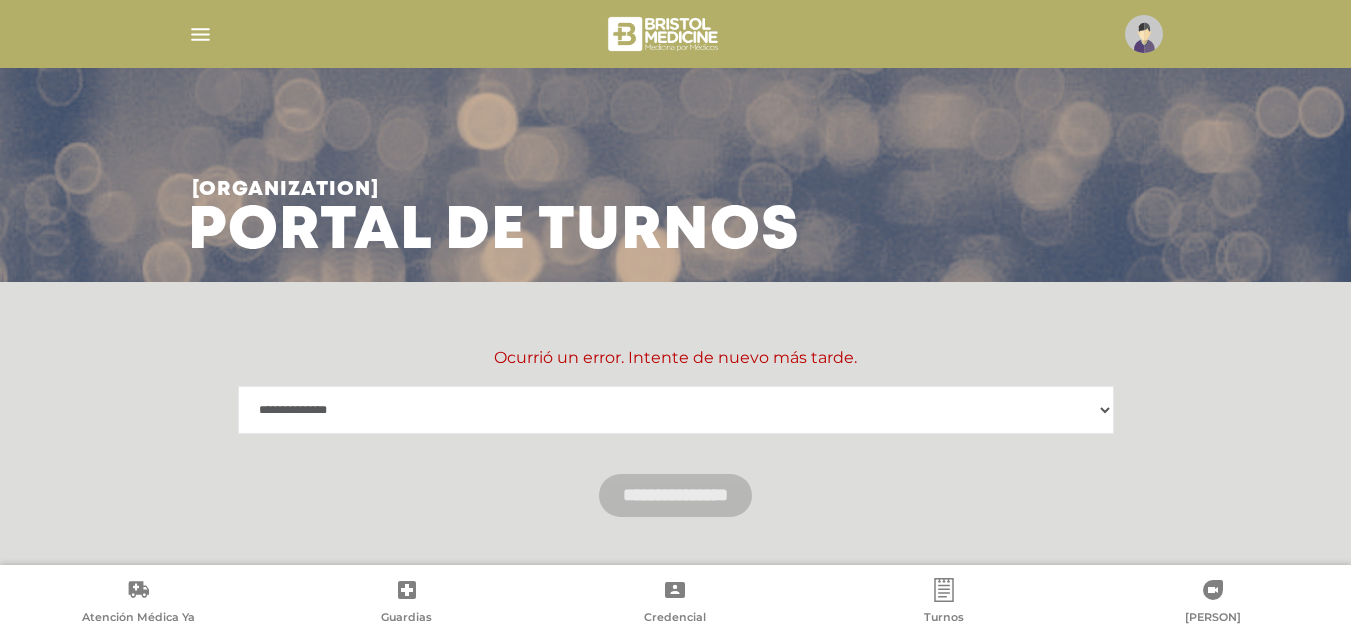 scroll, scrollTop: 66, scrollLeft: 0, axis: vertical 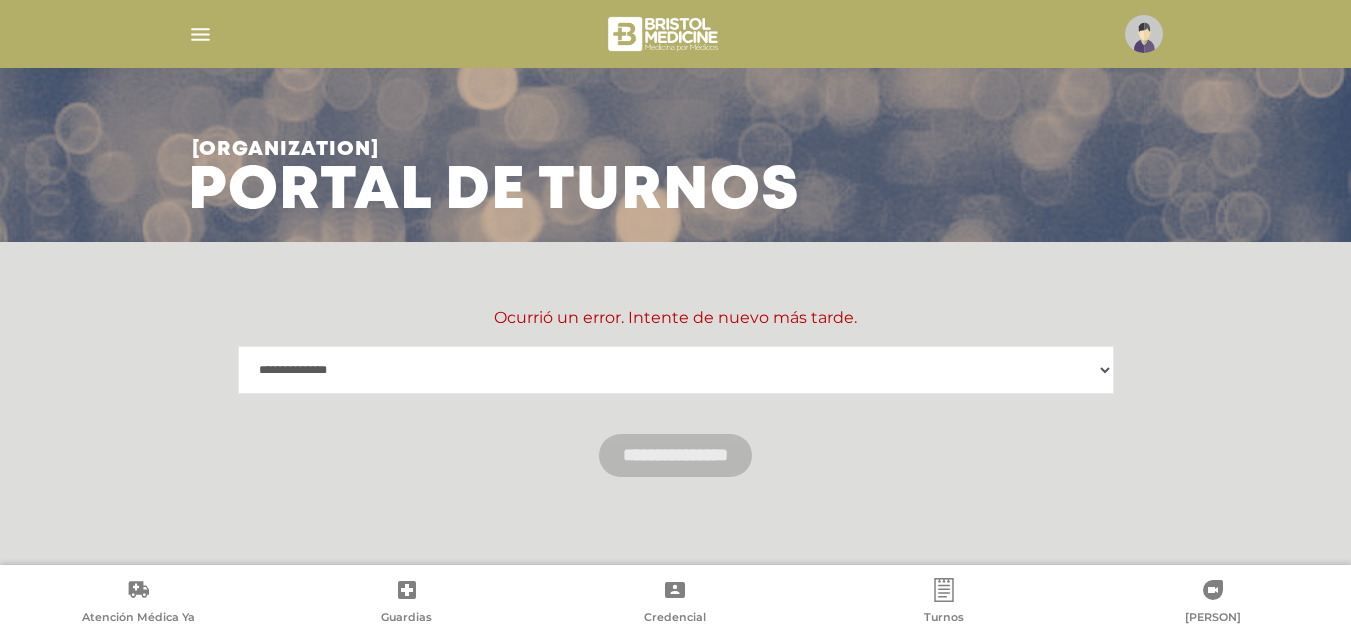 click on "**********" at bounding box center (676, 370) 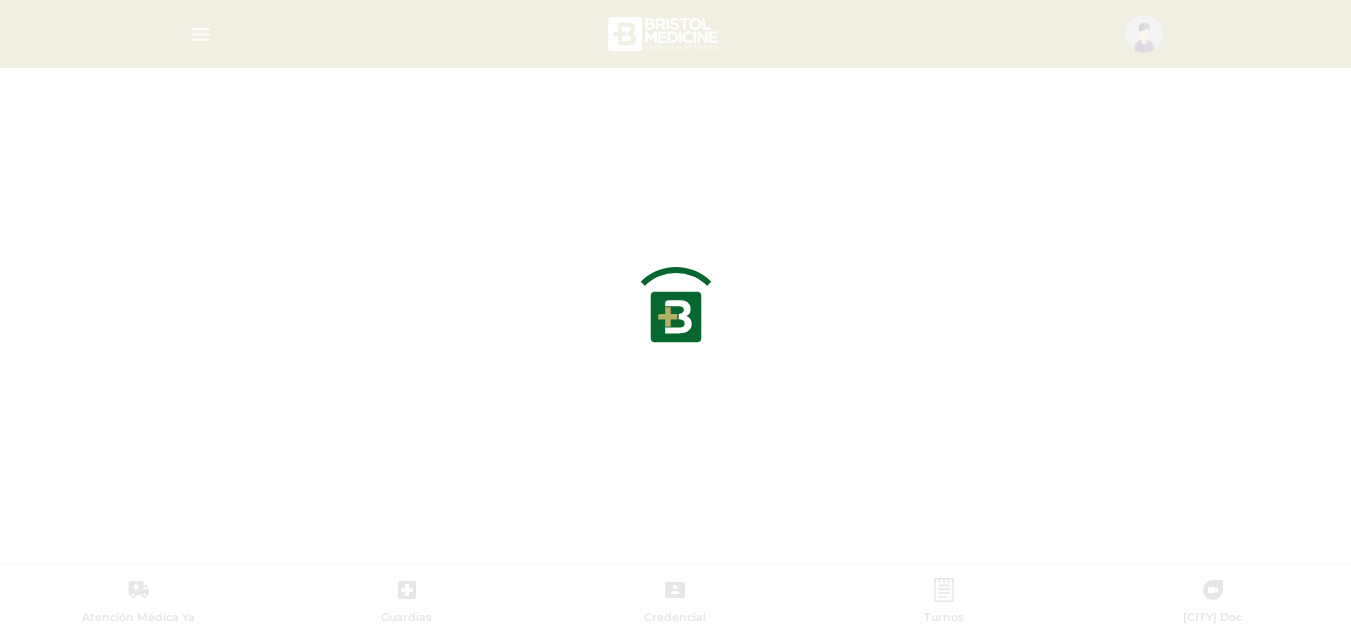 scroll, scrollTop: 0, scrollLeft: 0, axis: both 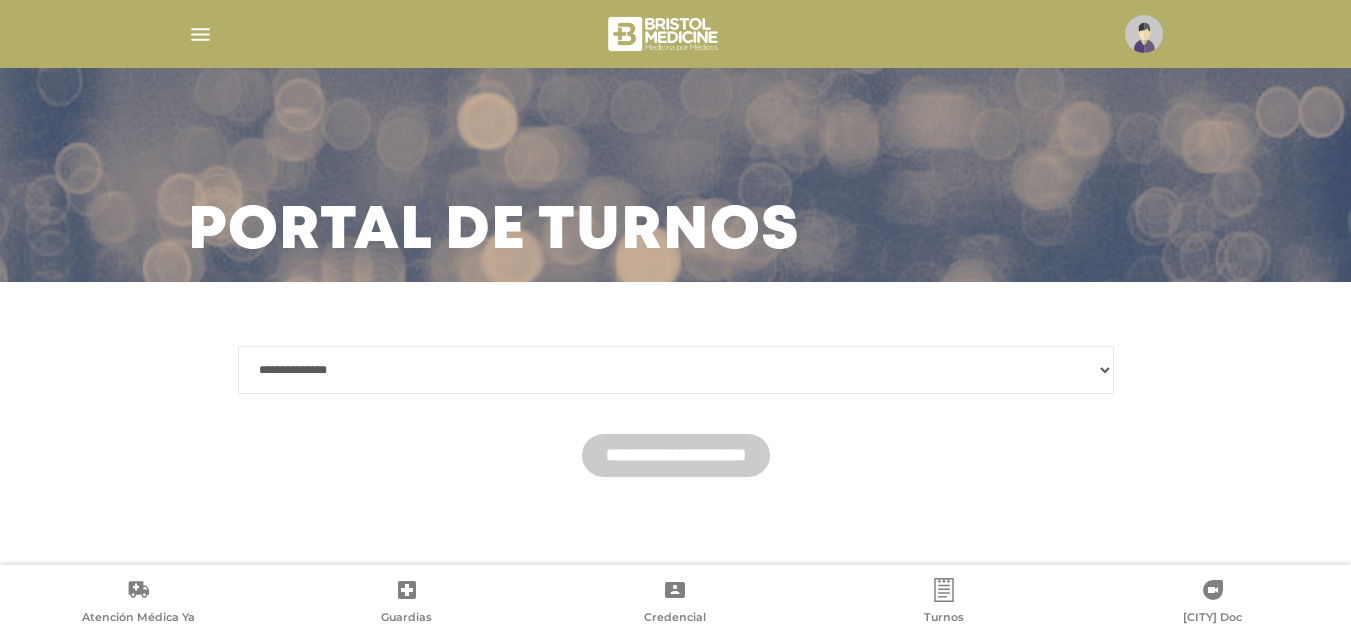 click on "**********" at bounding box center [676, 370] 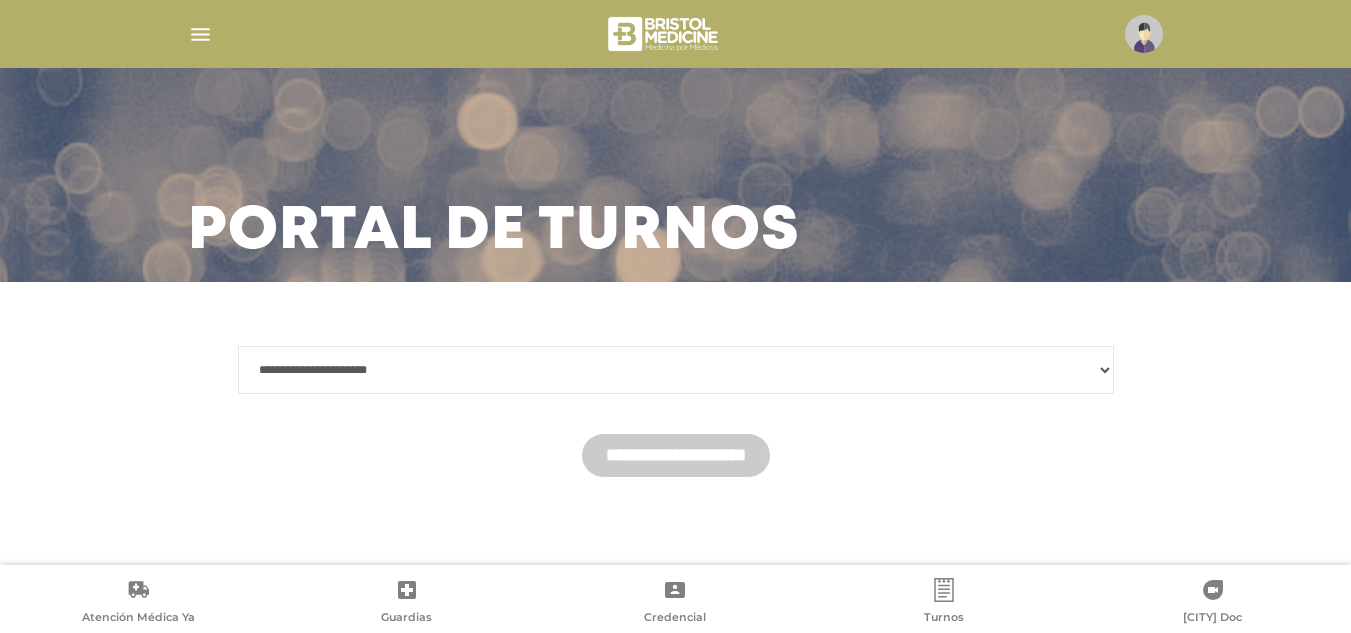 click on "**********" at bounding box center (676, 370) 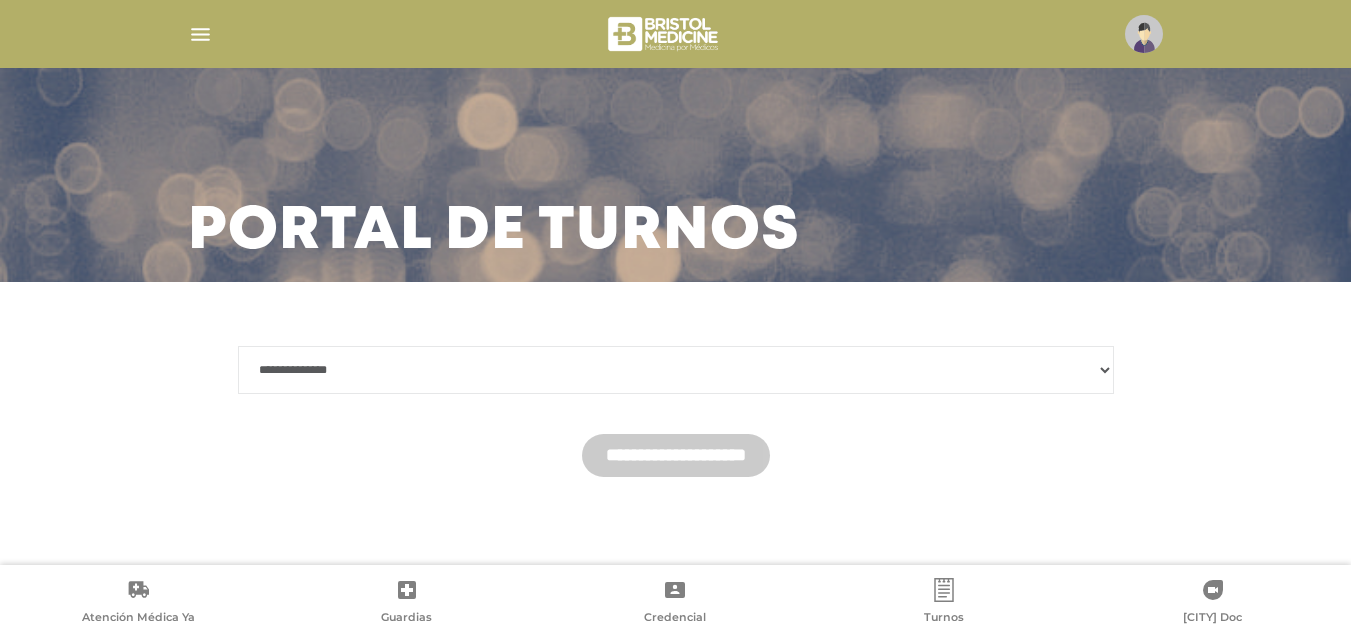 click on "**********" at bounding box center (676, 370) 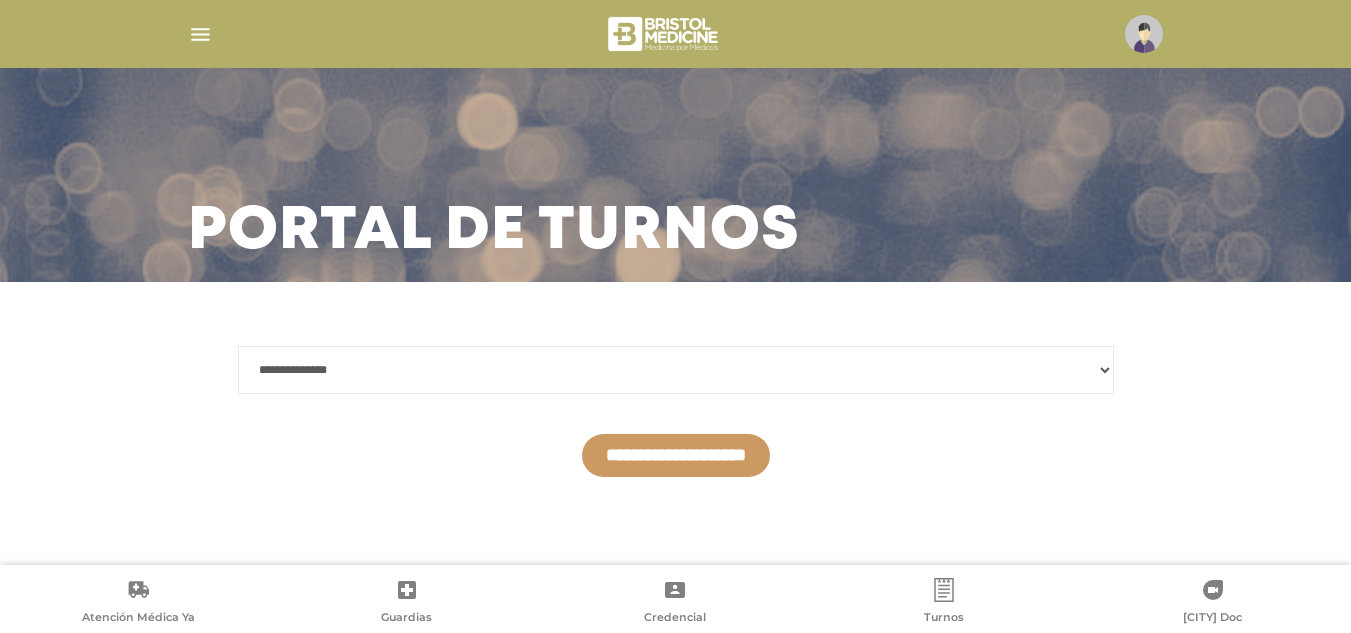 click on "**********" at bounding box center (676, 455) 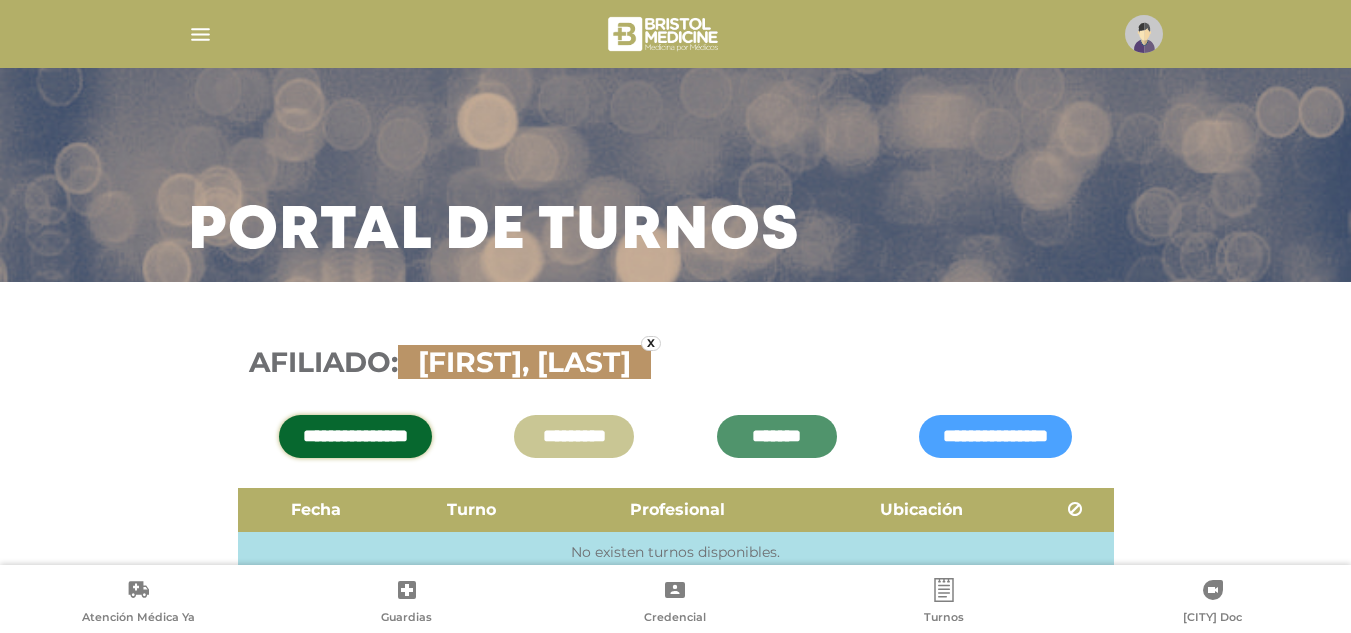 scroll, scrollTop: 123, scrollLeft: 0, axis: vertical 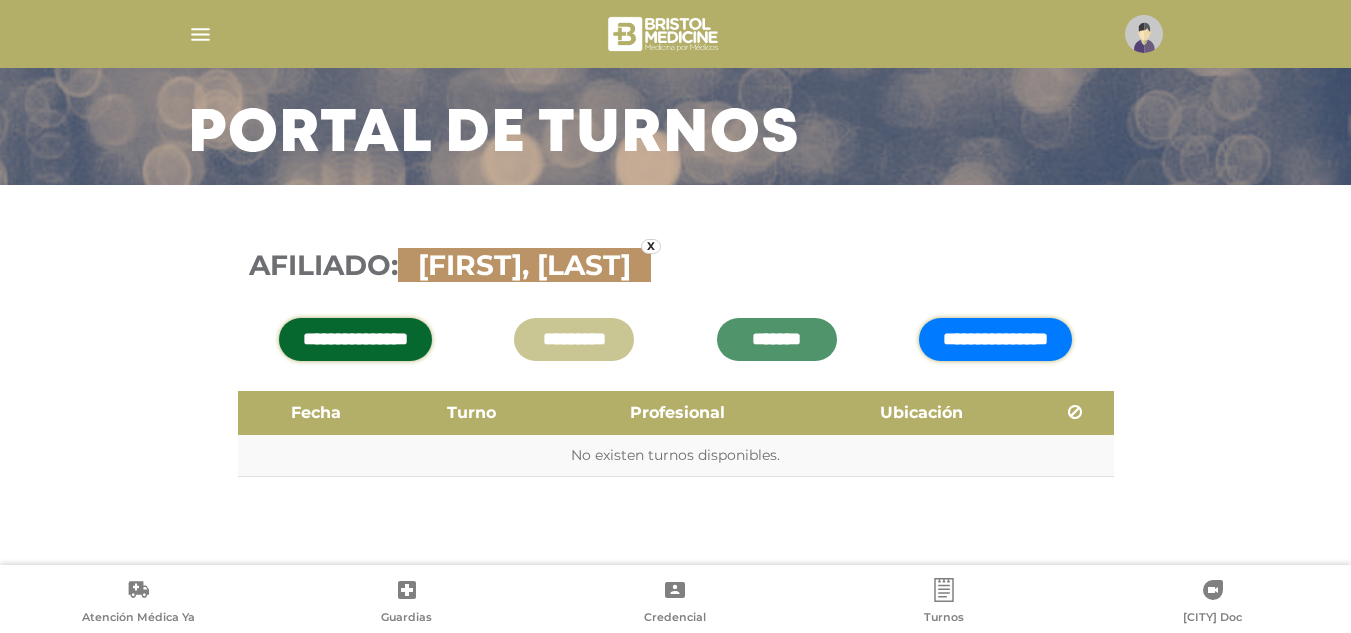 click on "[PERSONAL_INFO]" at bounding box center [995, 339] 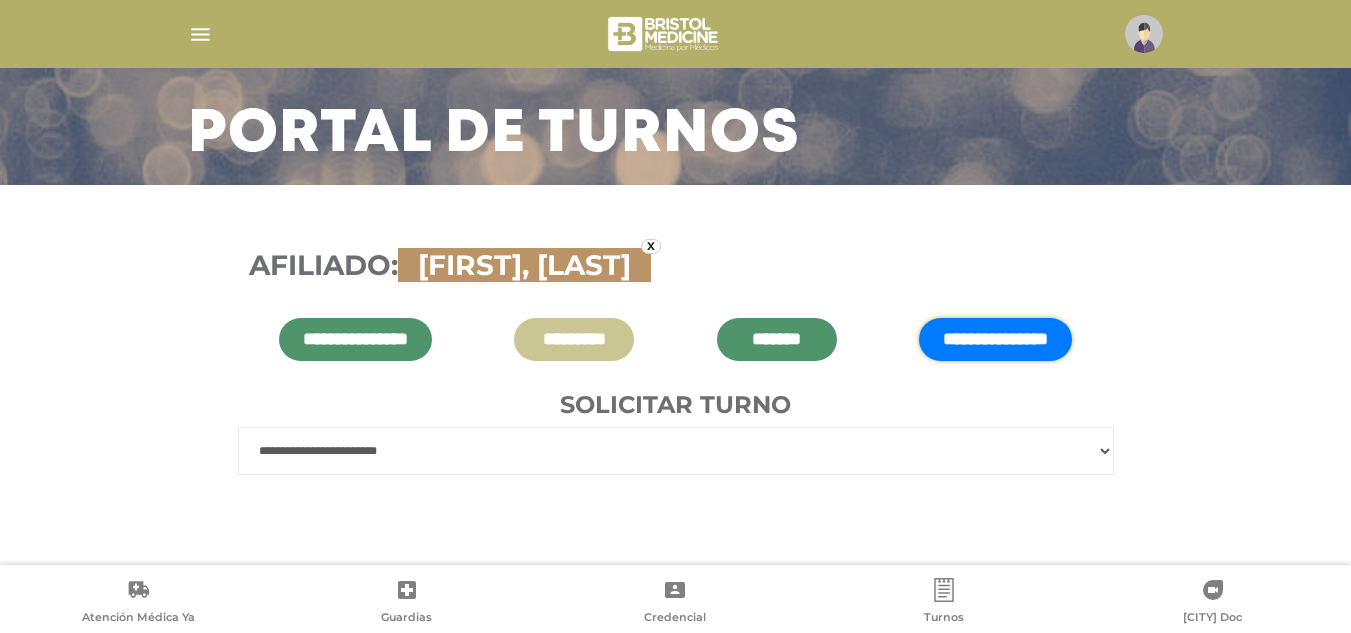 click on "**********" at bounding box center [676, 451] 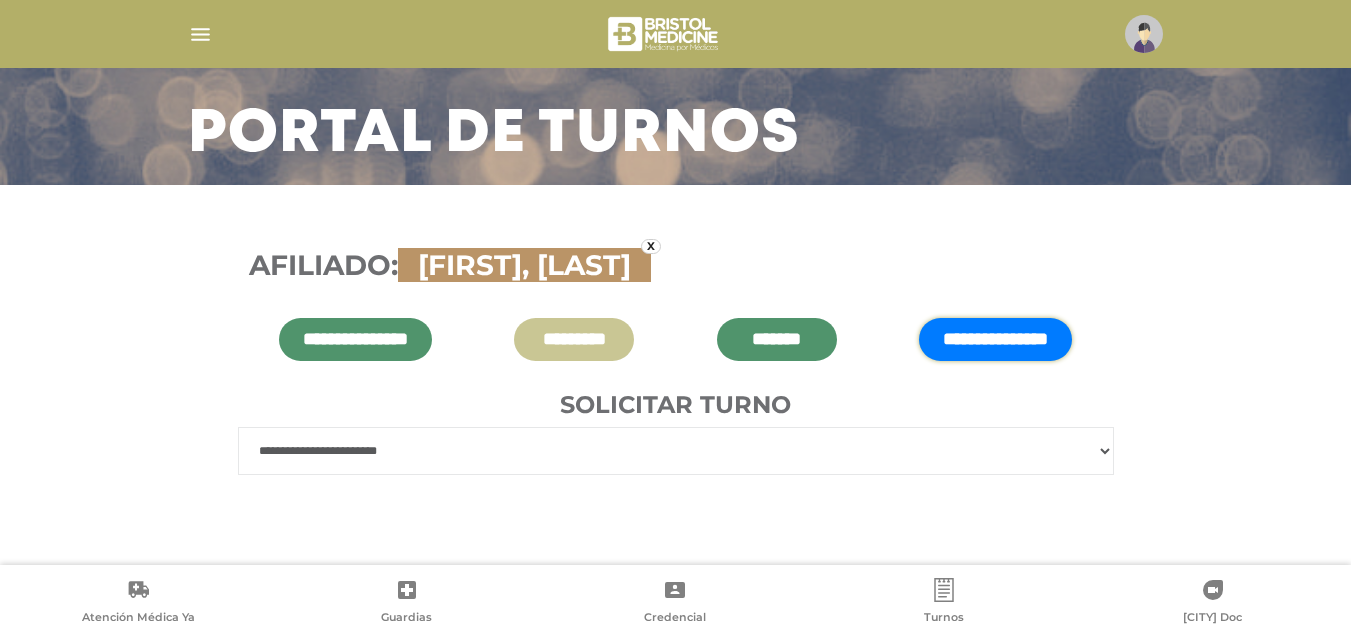 select on "******" 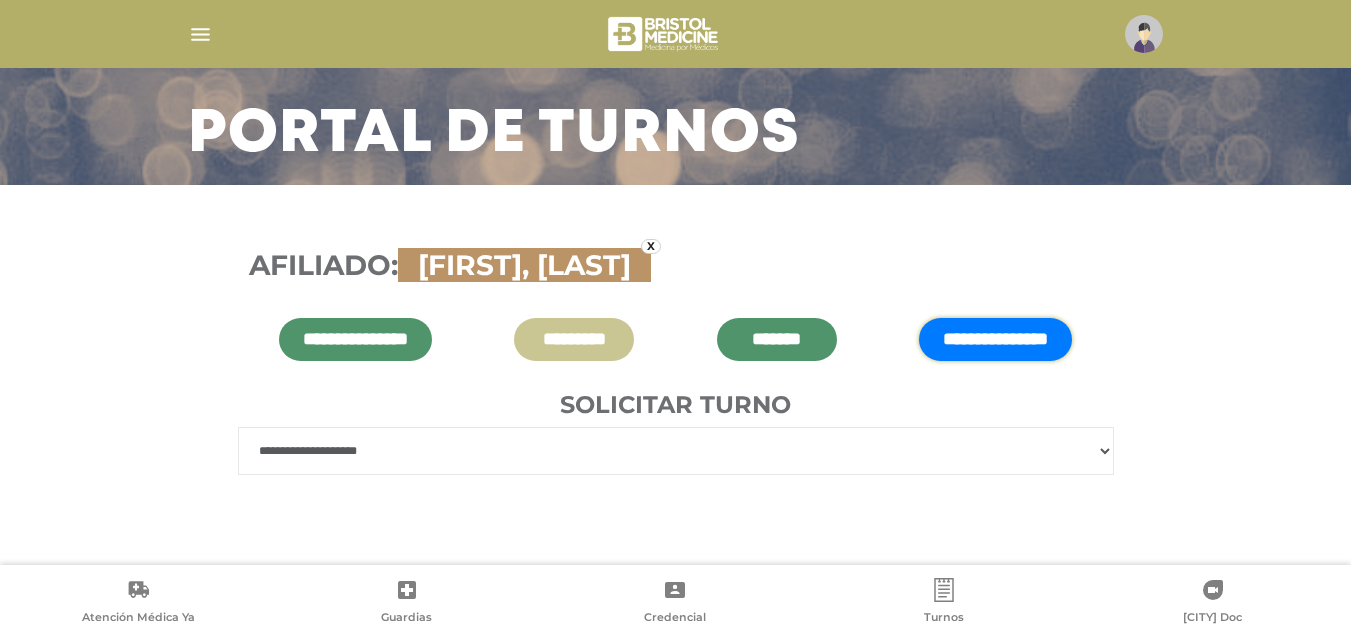 click on "**********" at bounding box center [676, 451] 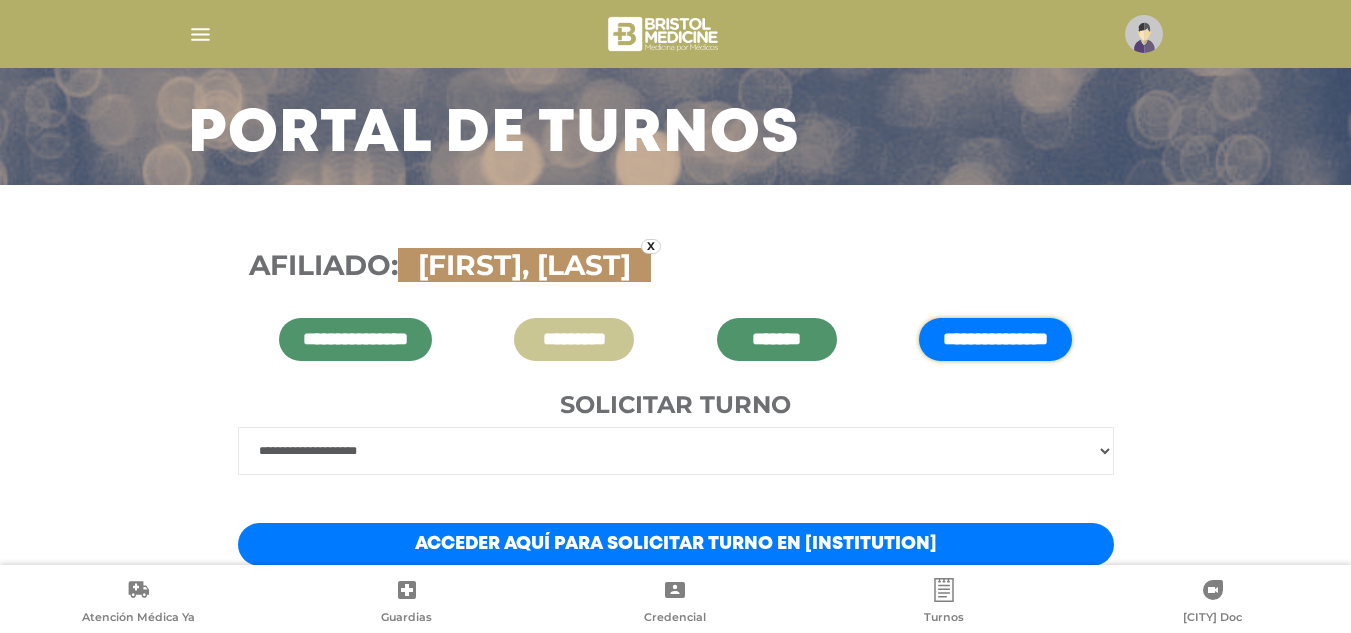 scroll, scrollTop: 212, scrollLeft: 0, axis: vertical 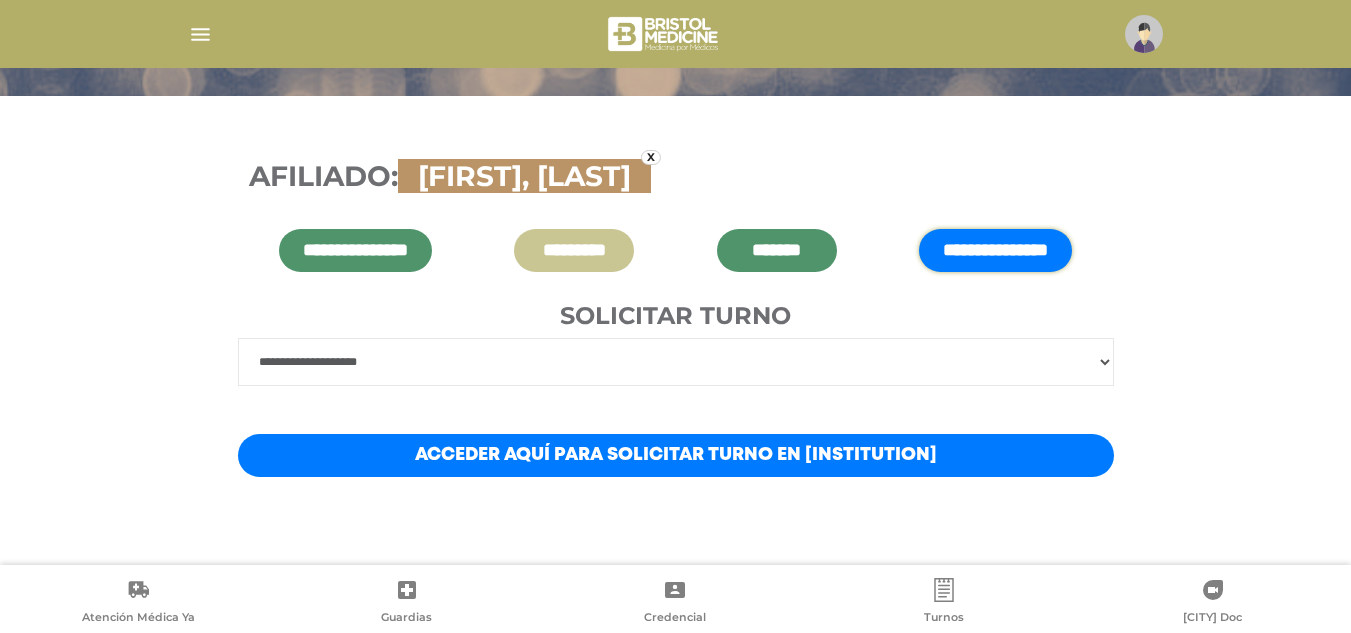 click on "Acceder aquí para solicitar turno en Sanatorio Coleciales" at bounding box center (676, 455) 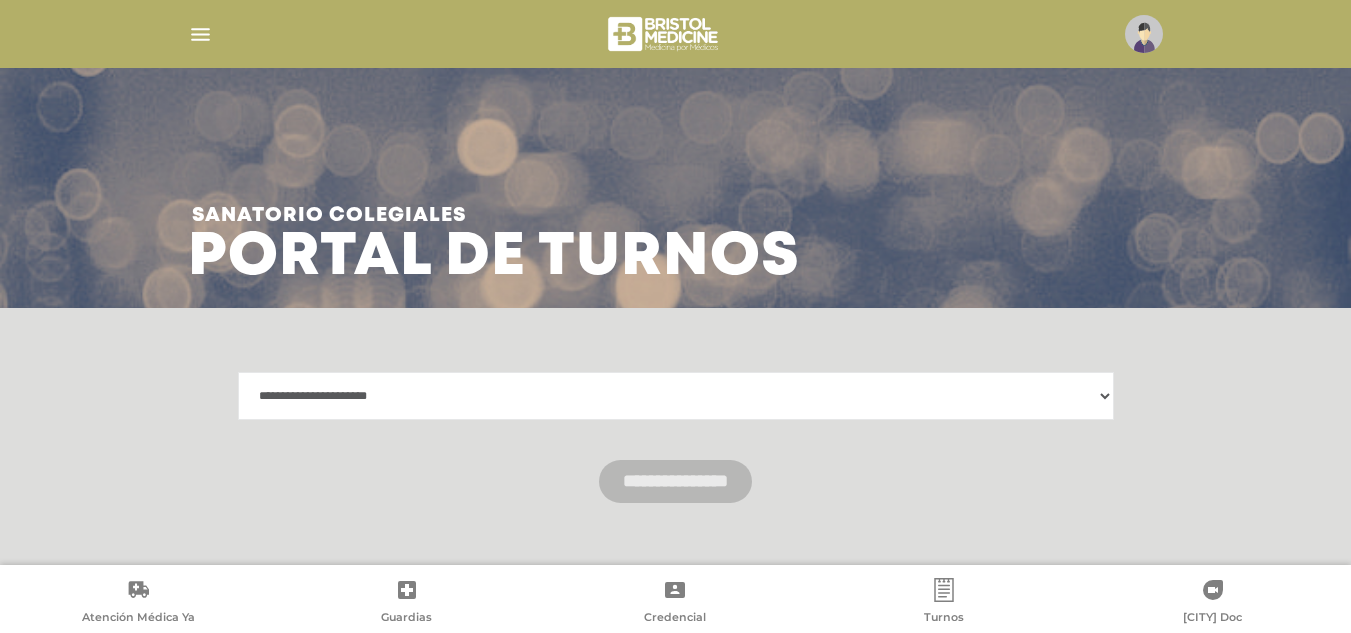 scroll, scrollTop: 0, scrollLeft: 0, axis: both 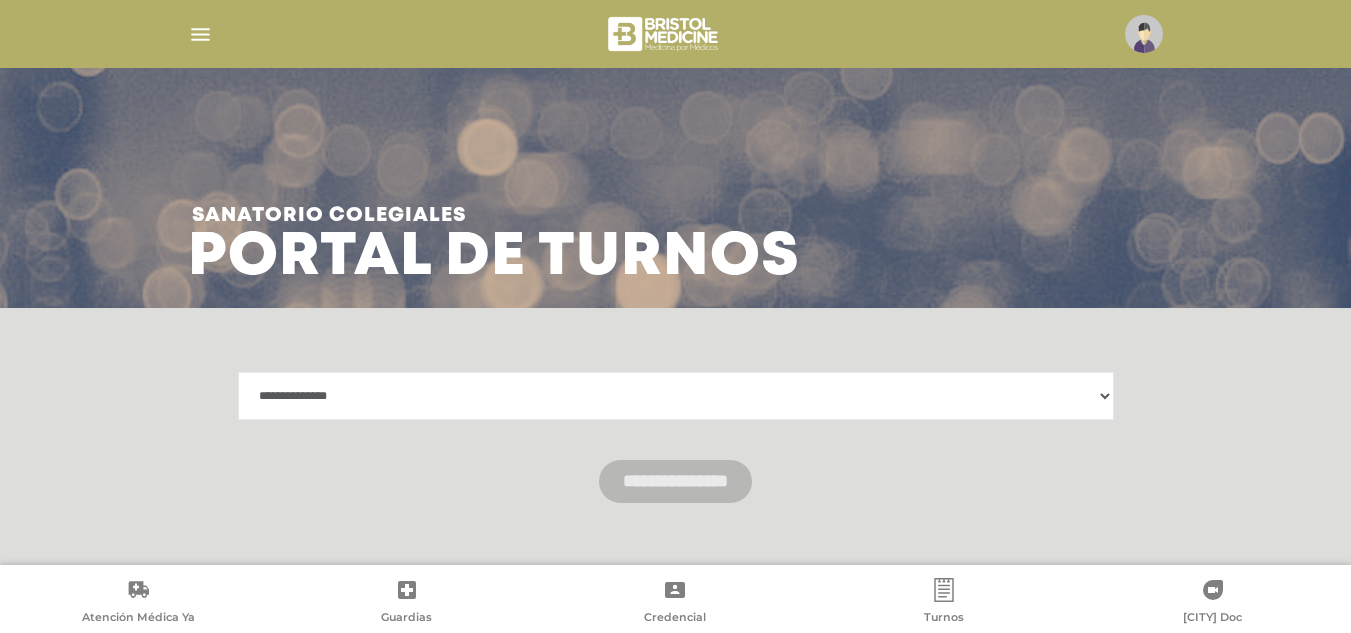 click on "**********" at bounding box center (676, 396) 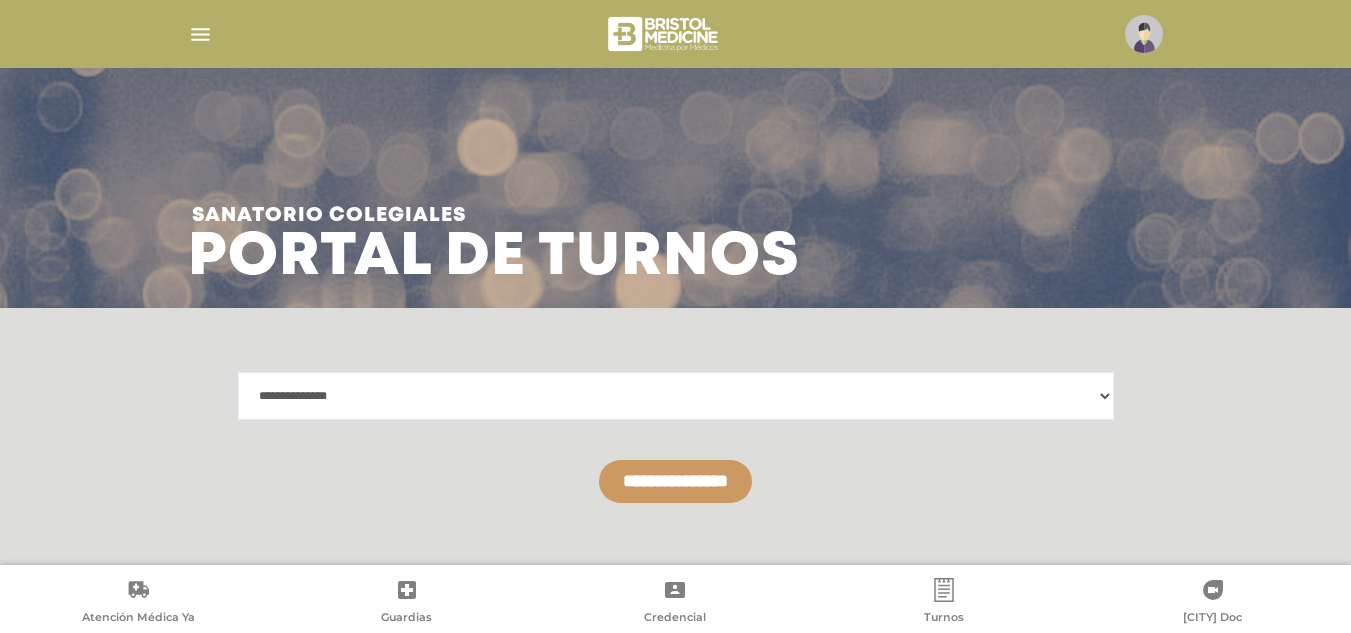 click on "**********" at bounding box center (675, 481) 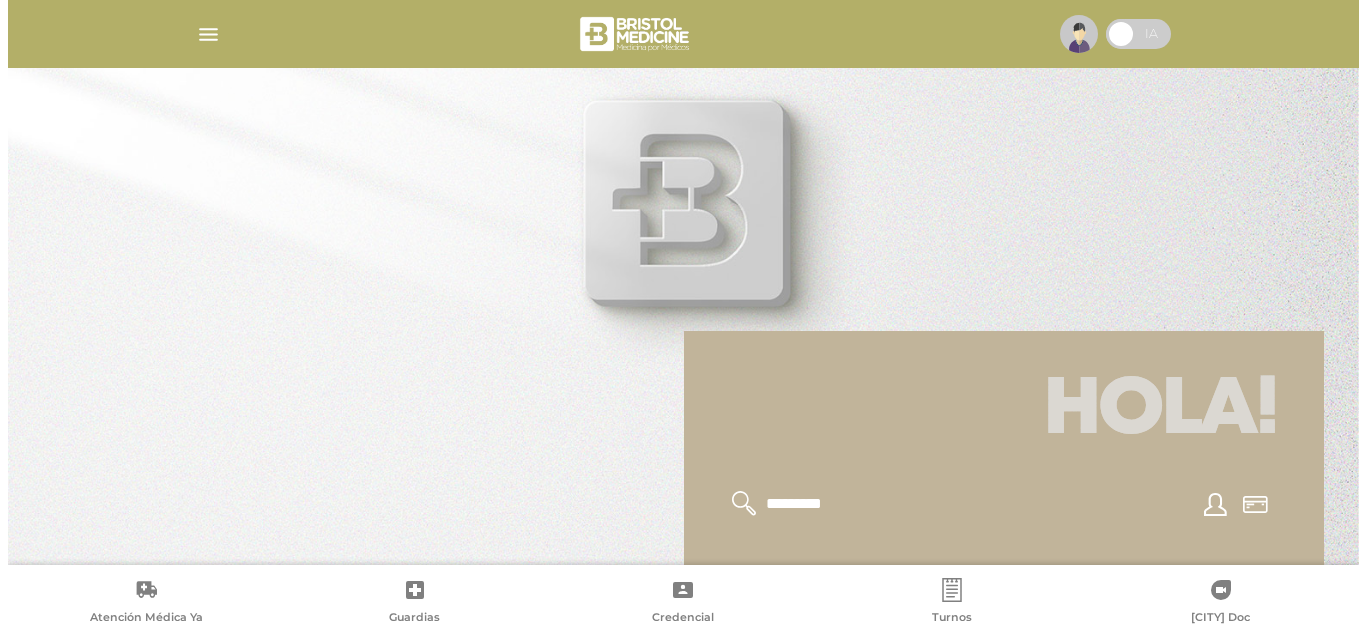 scroll, scrollTop: 0, scrollLeft: 0, axis: both 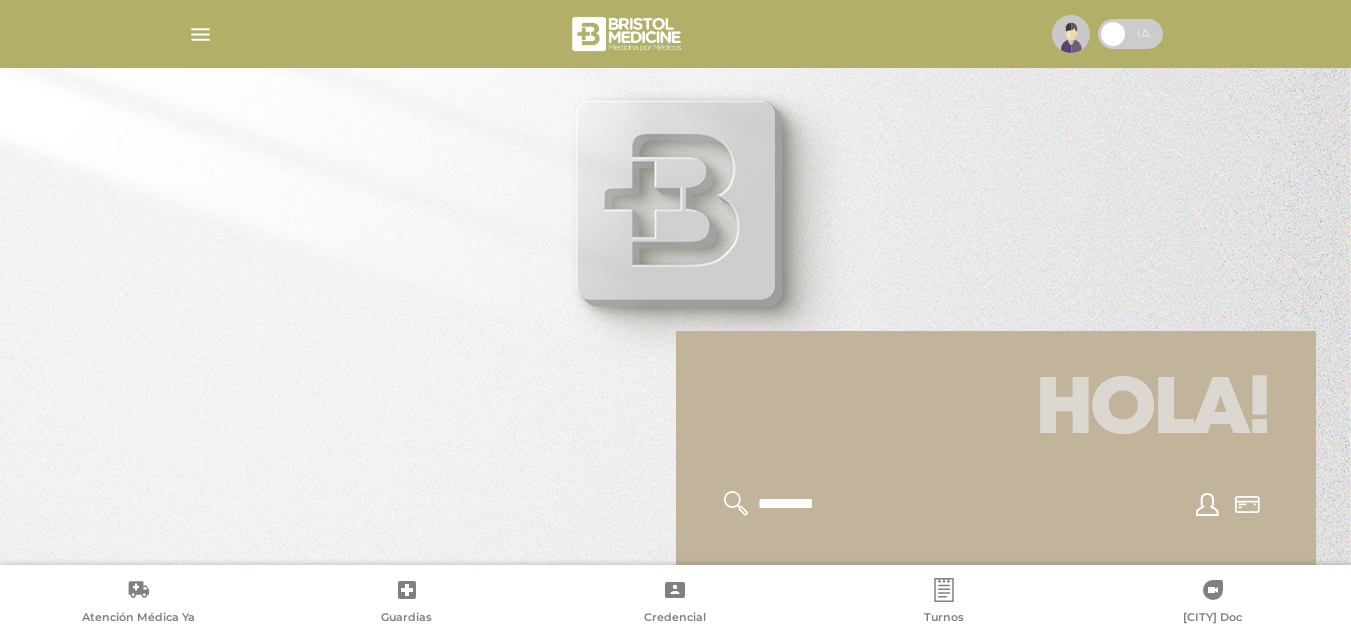 click 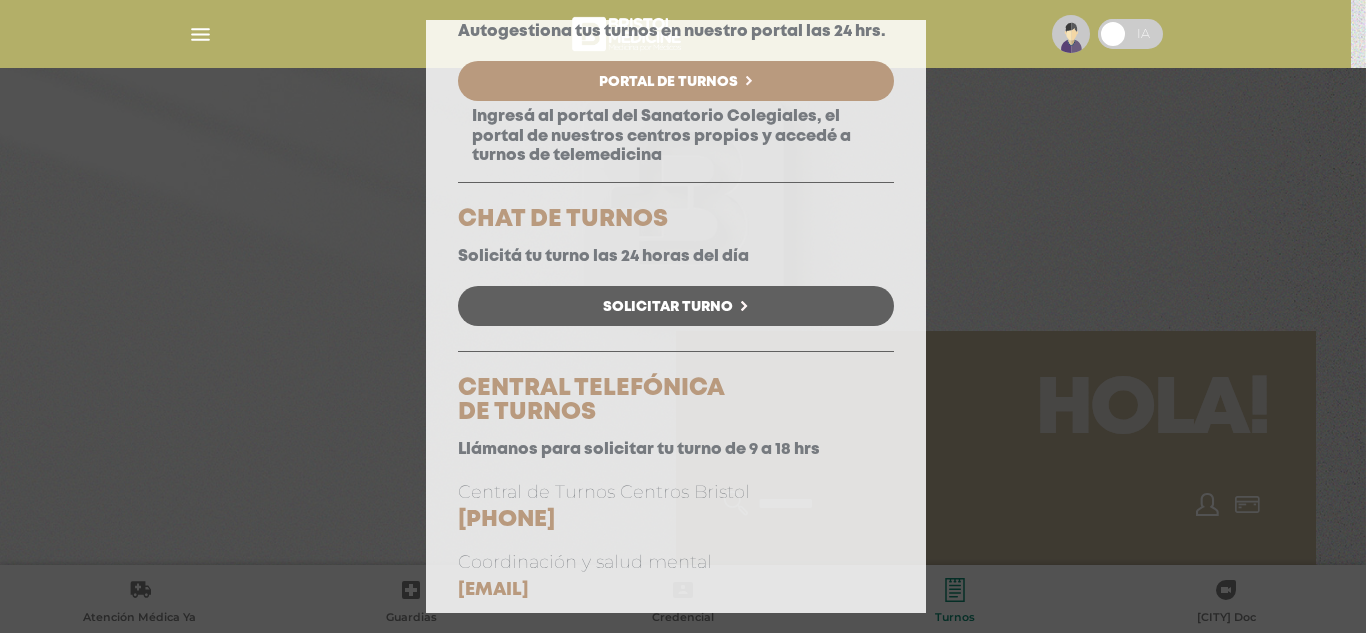 scroll, scrollTop: 257, scrollLeft: 0, axis: vertical 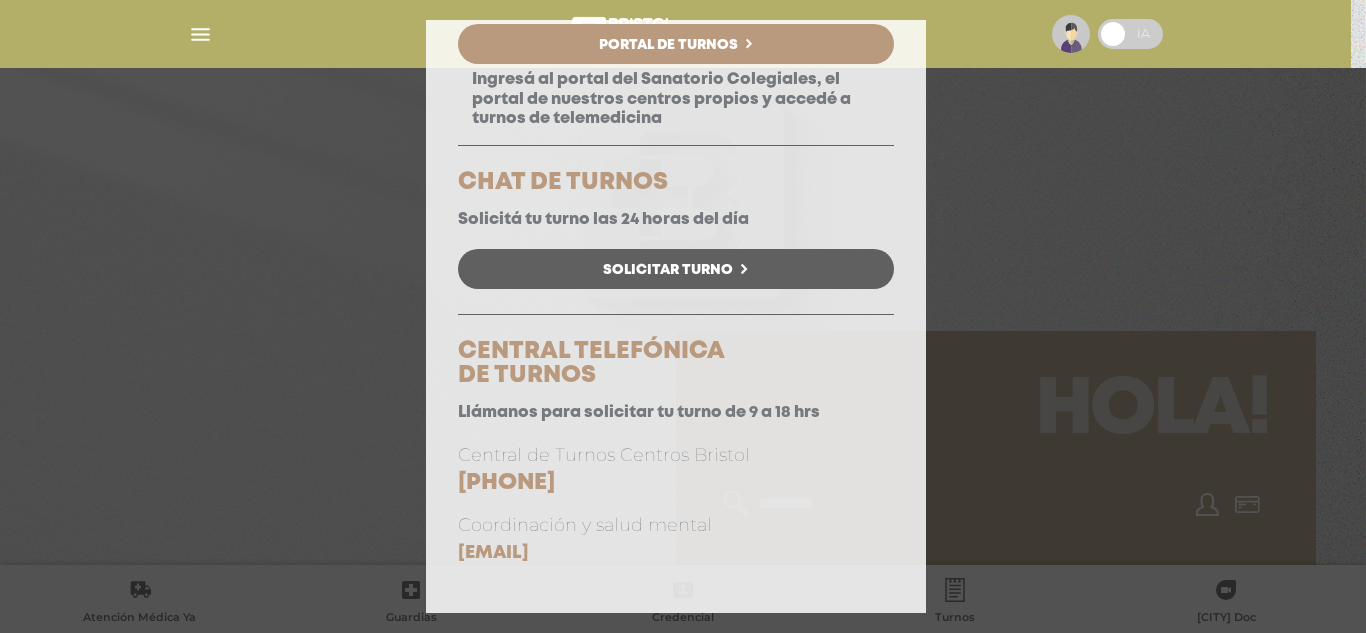 click on "Solicitar Turno" at bounding box center [676, 269] 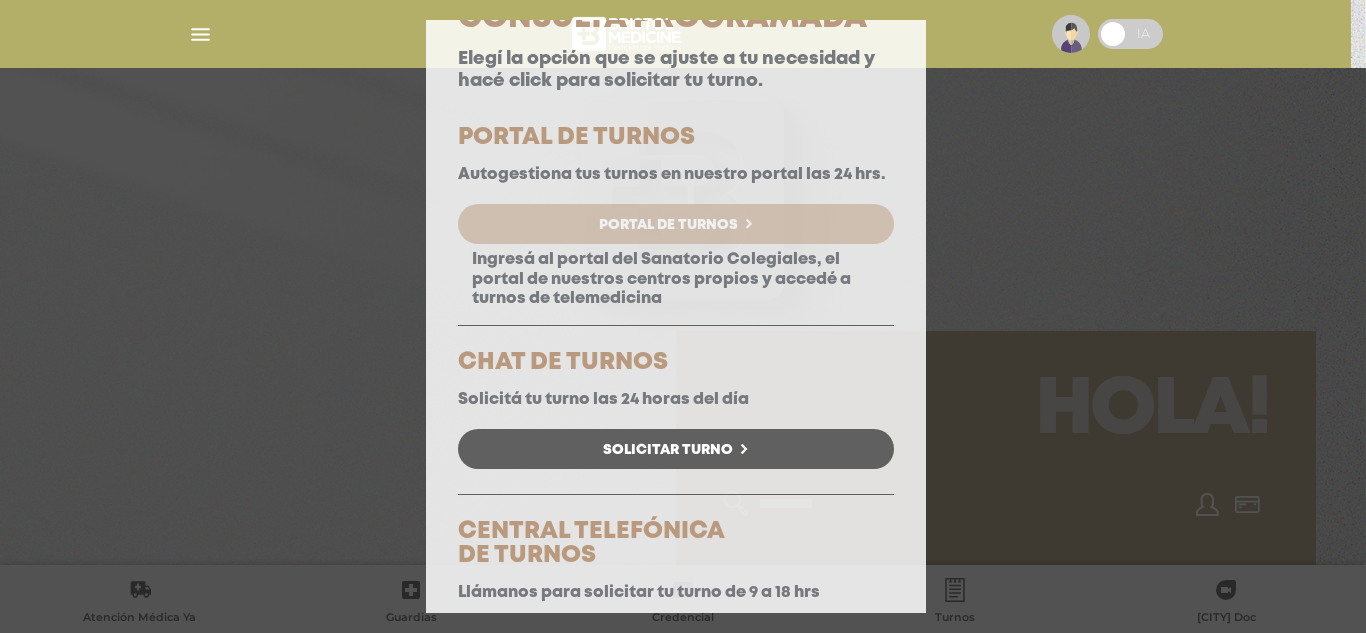 click on "Portal de Turnos" at bounding box center (676, 224) 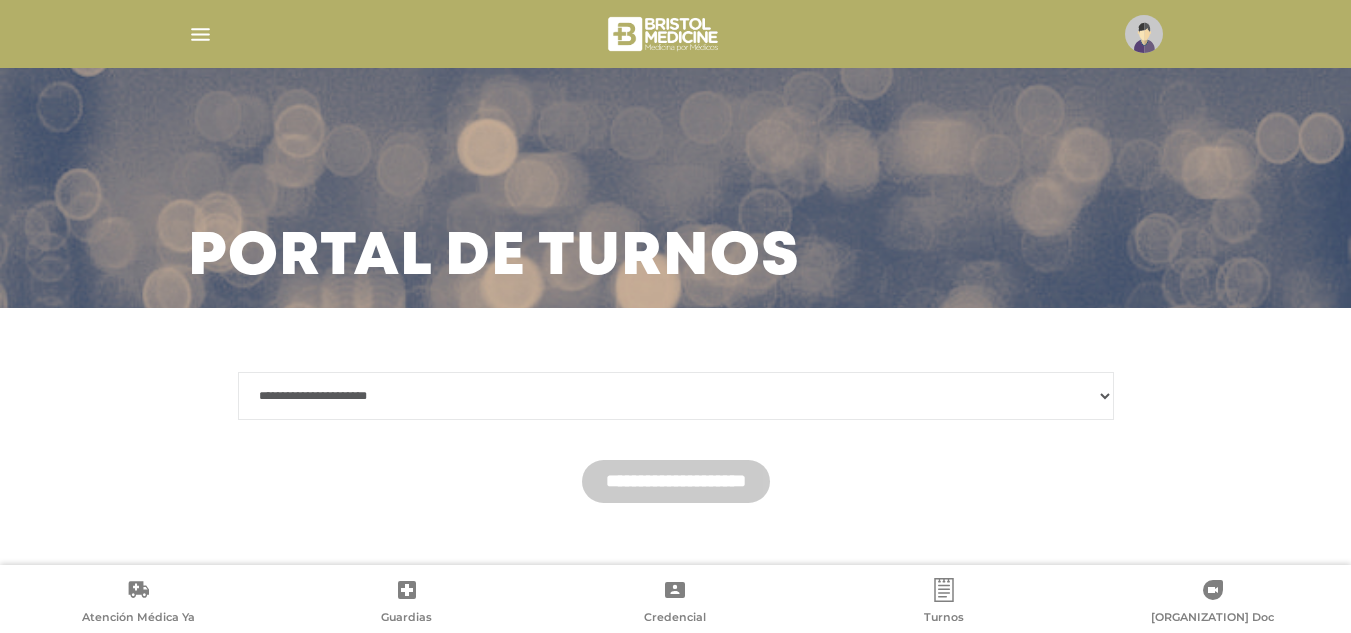 scroll, scrollTop: 26, scrollLeft: 0, axis: vertical 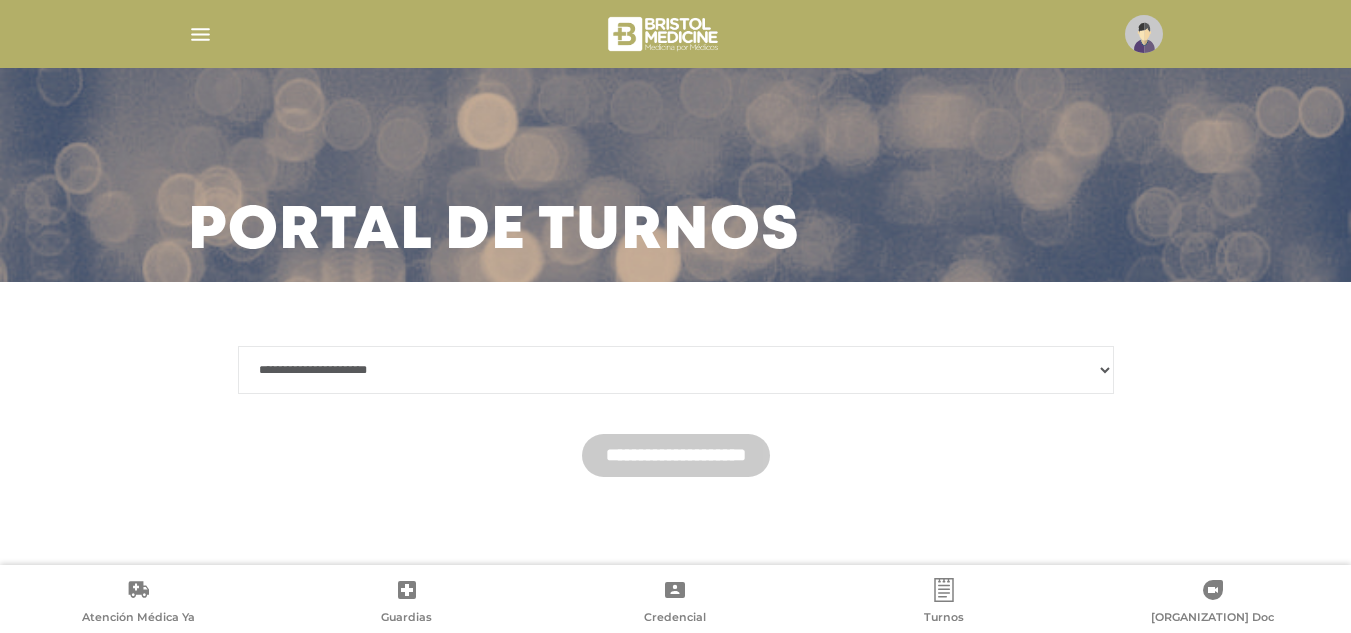 click on "**********" at bounding box center [676, 370] 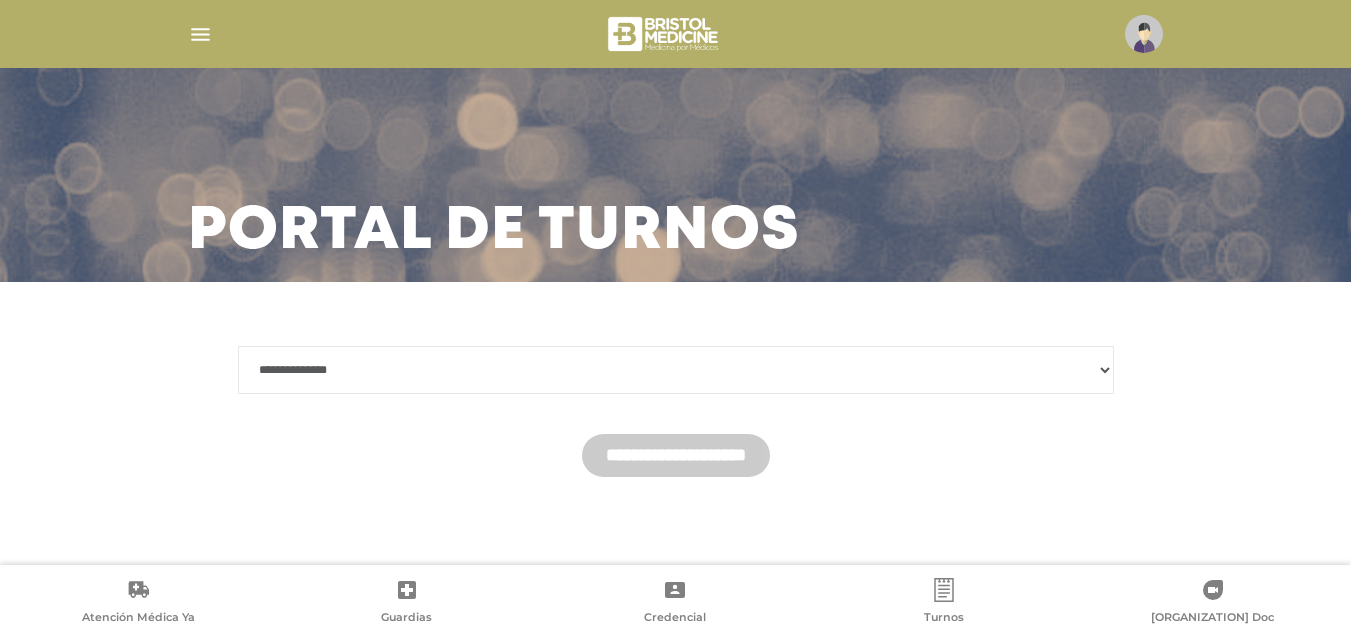 click on "**********" at bounding box center [676, 370] 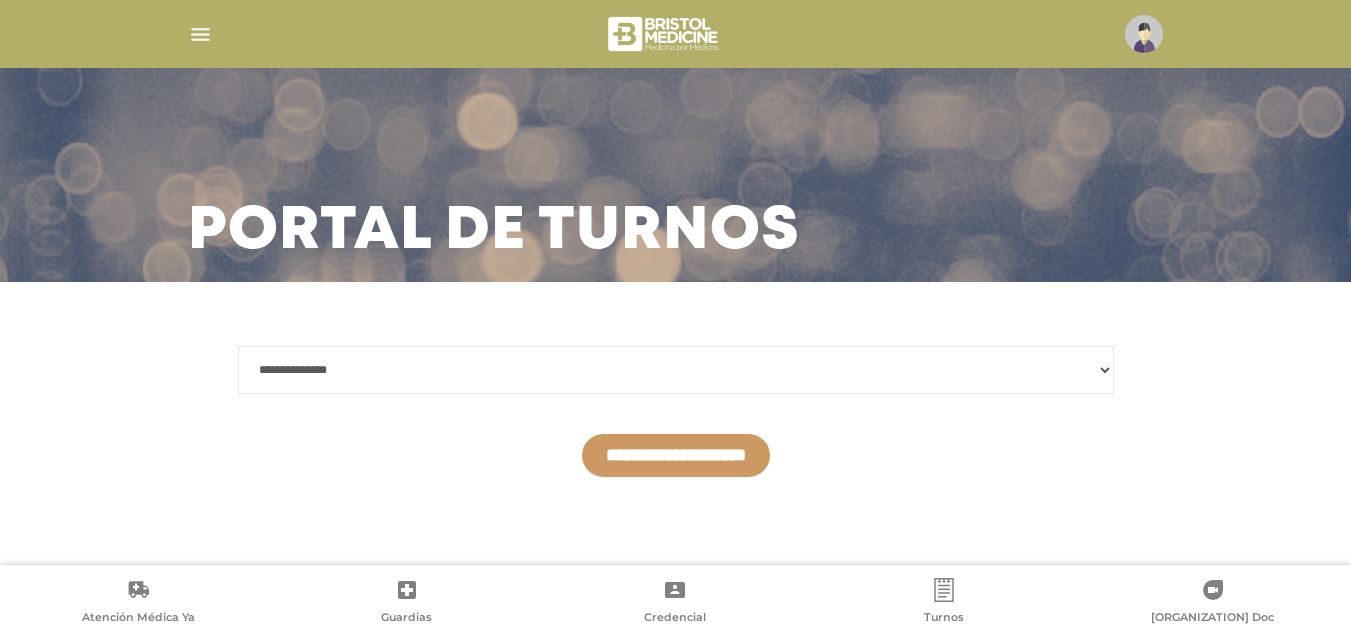 click on "**********" at bounding box center (676, 455) 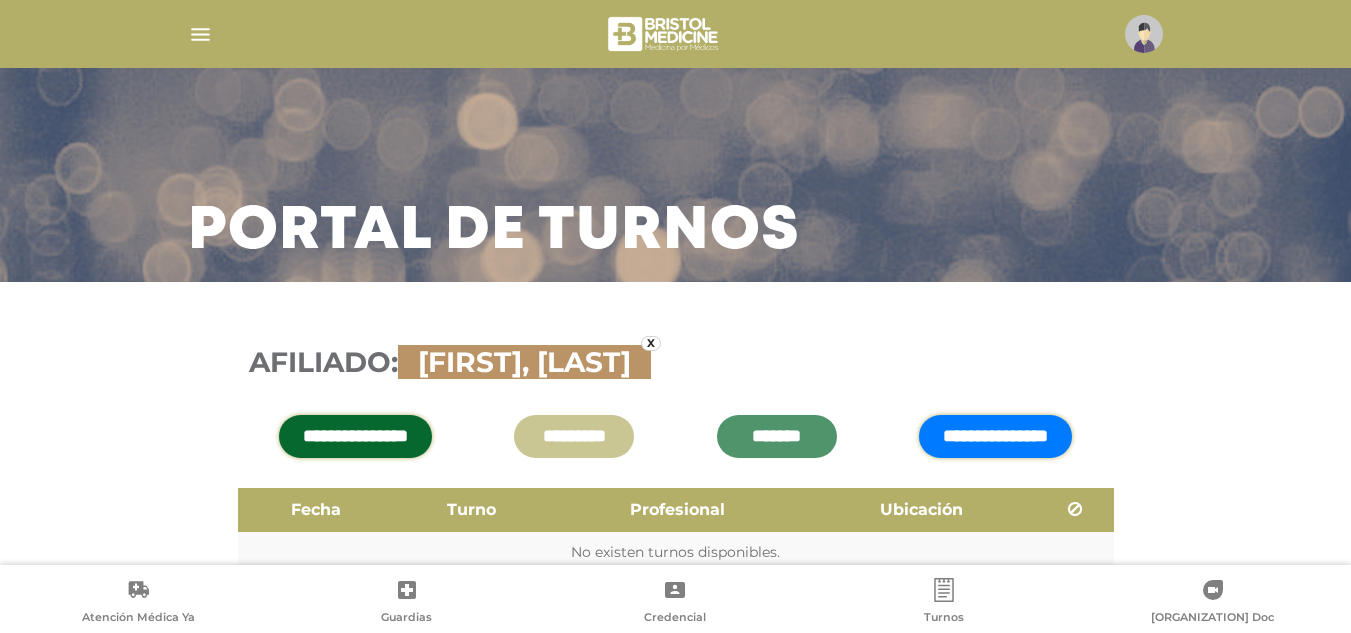 click on "**********" at bounding box center [995, 436] 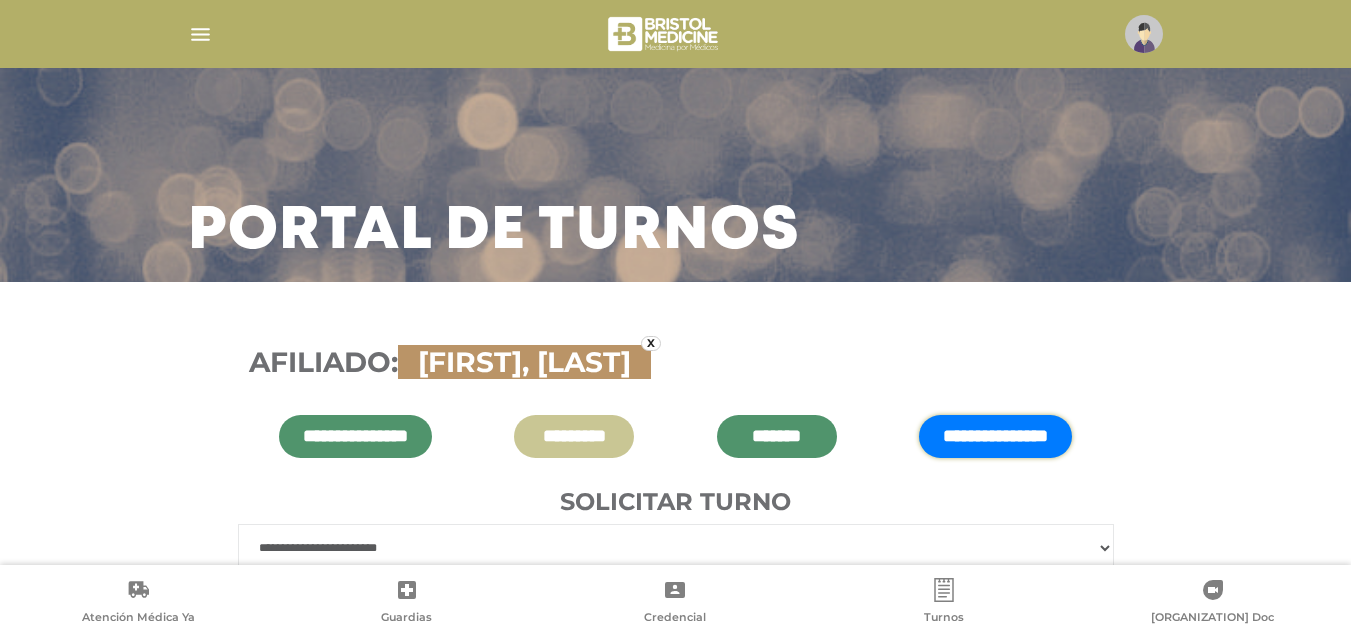 click on "**********" at bounding box center (995, 436) 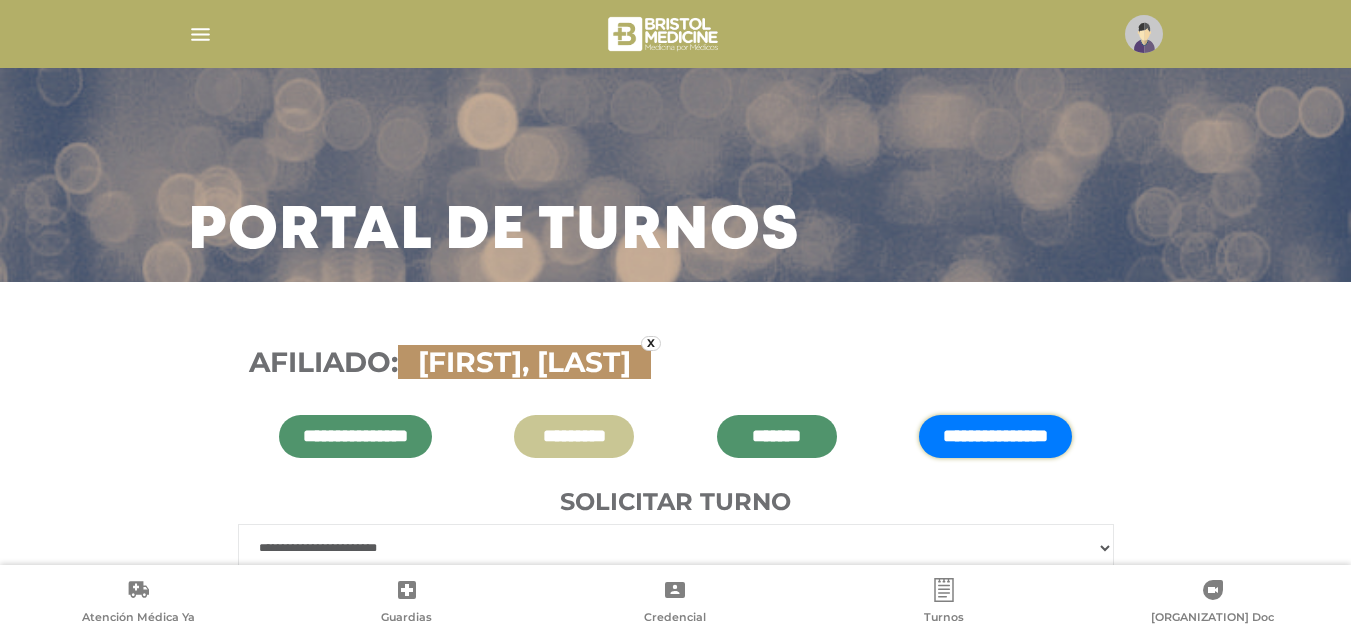 scroll, scrollTop: 145, scrollLeft: 0, axis: vertical 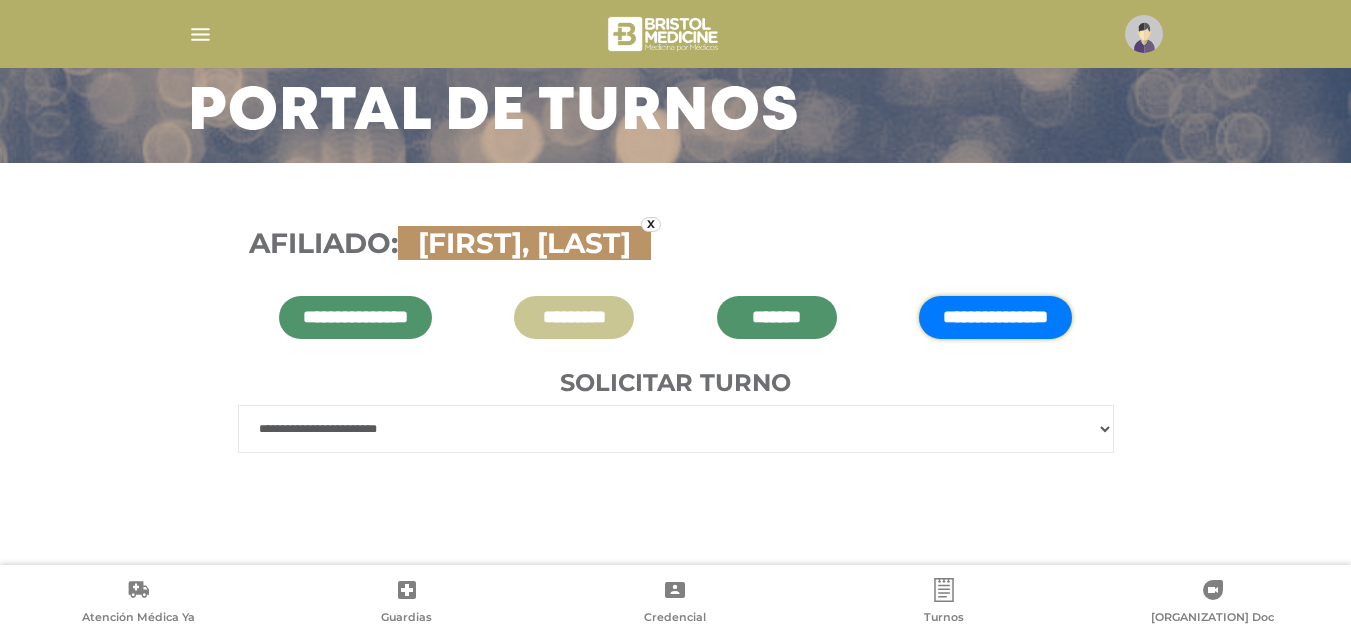 click on "**********" at bounding box center (676, 429) 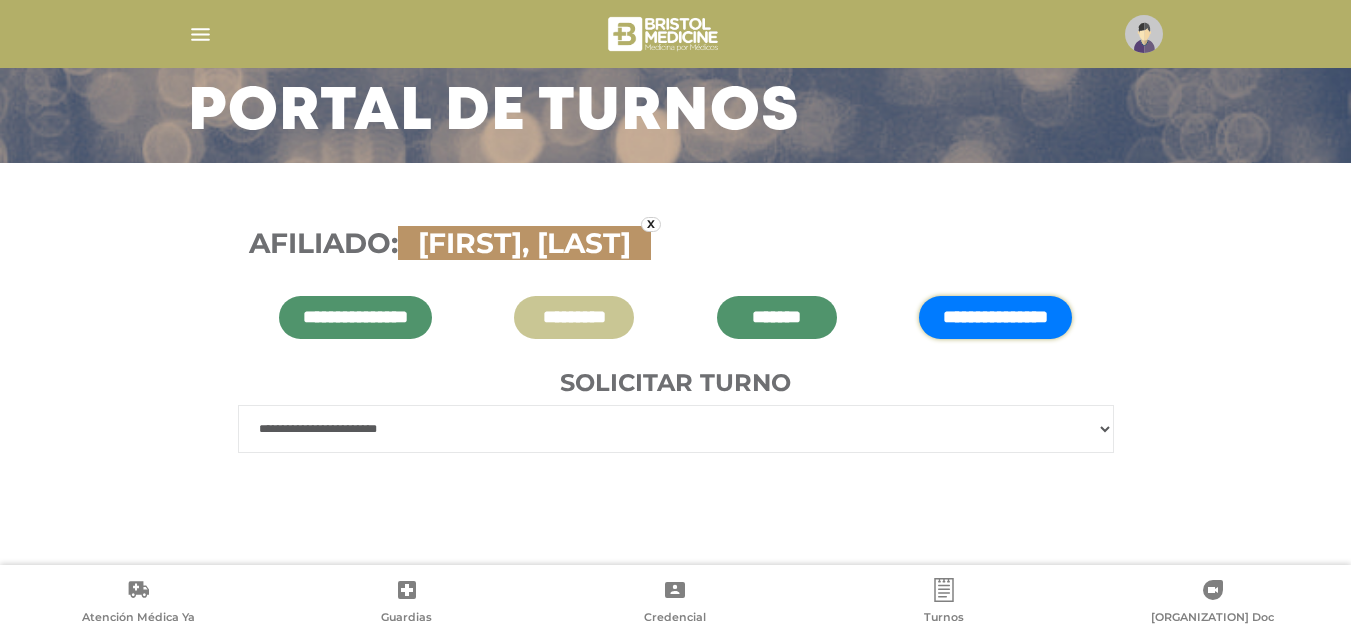 select on "******" 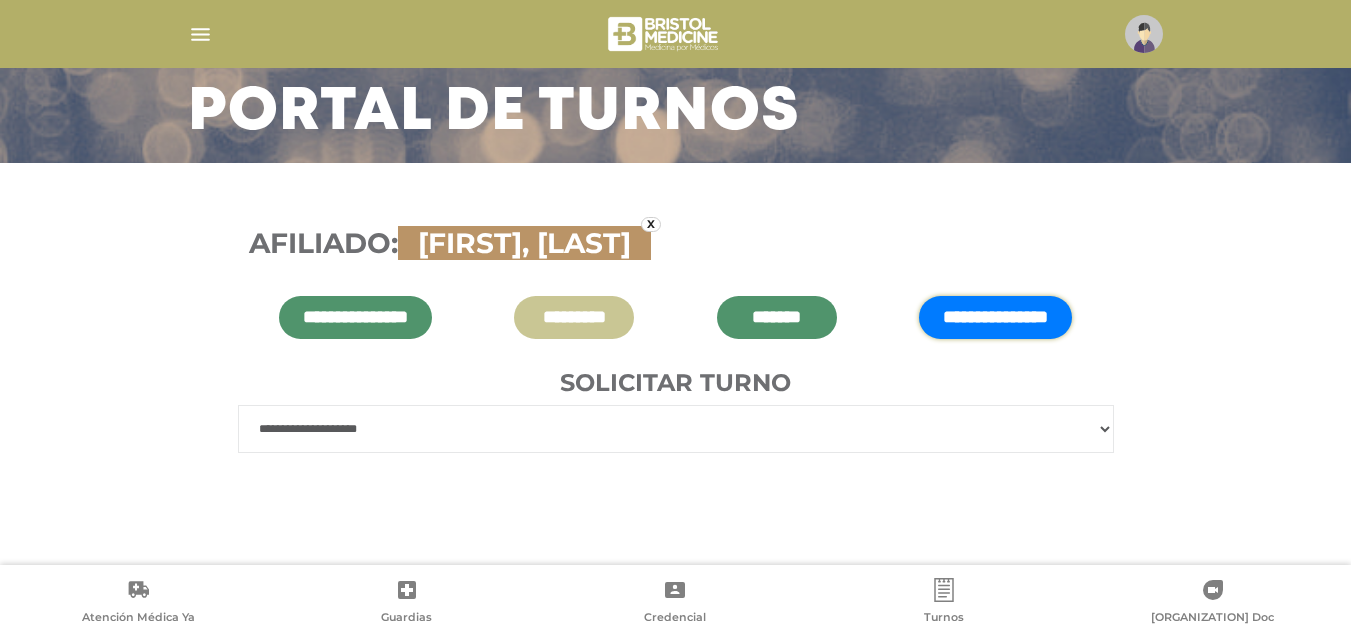 click on "**********" at bounding box center [676, 429] 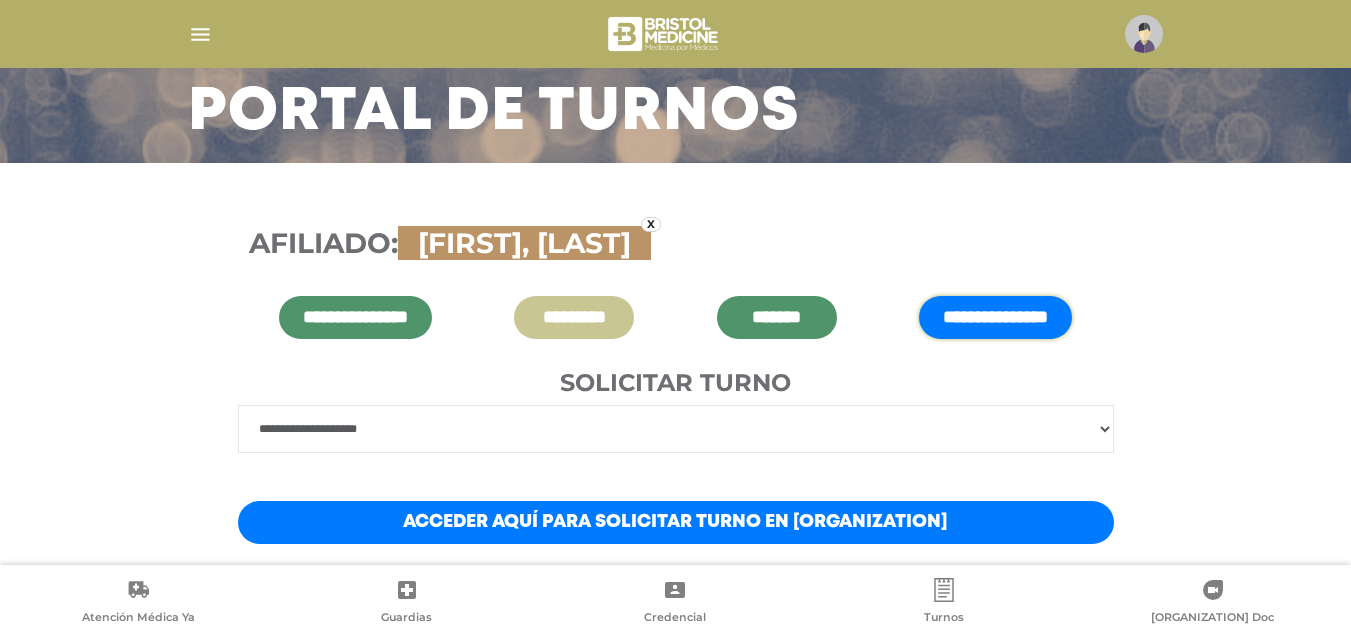 click on "Acceder aquí para solicitar turno en Sanatorio Coleciales" at bounding box center (676, 522) 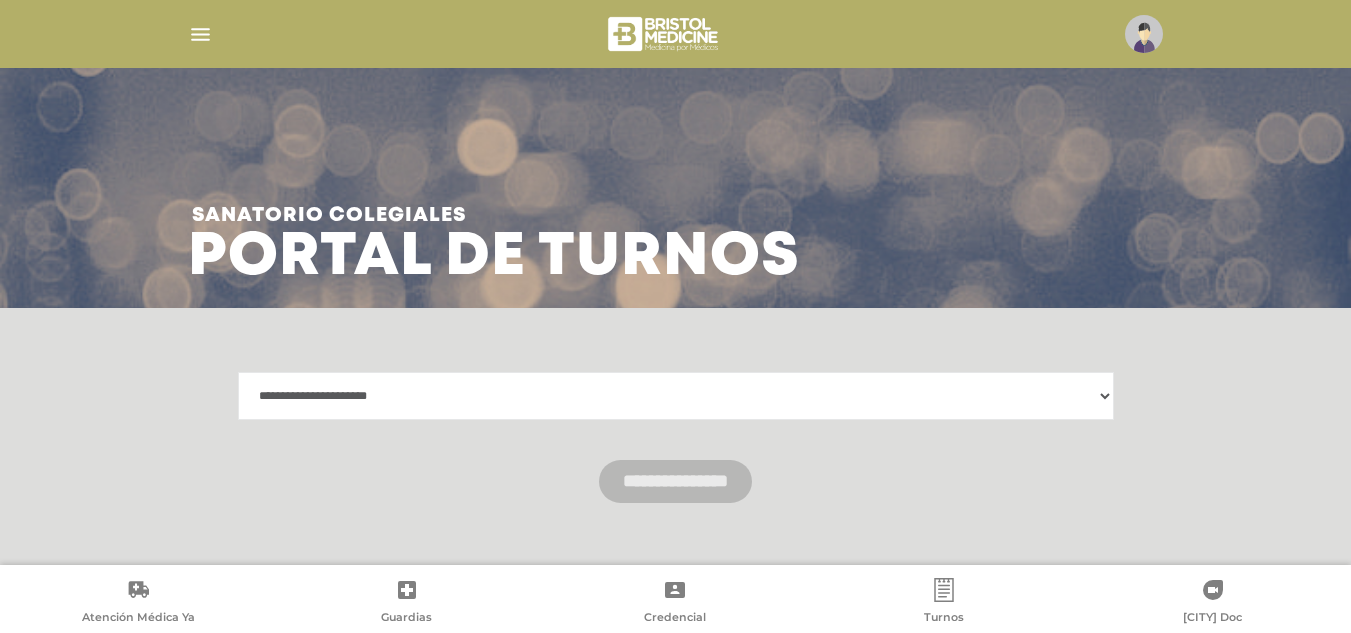 scroll, scrollTop: 0, scrollLeft: 0, axis: both 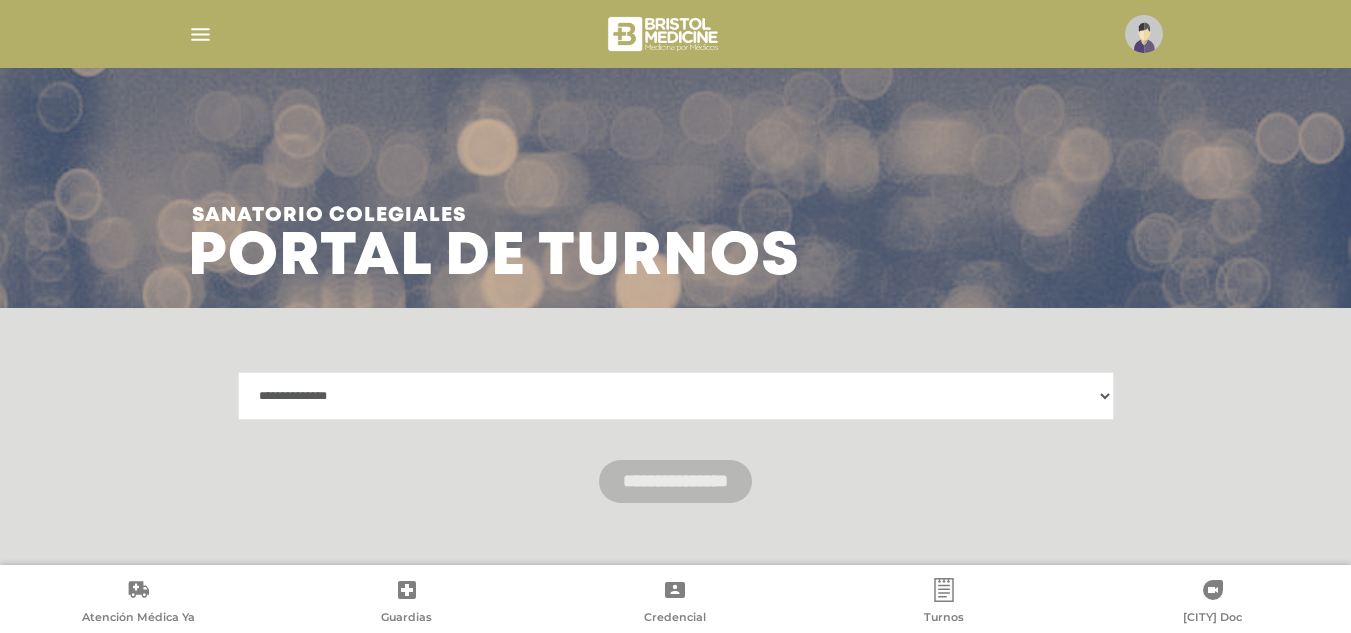 click on "**********" at bounding box center (676, 396) 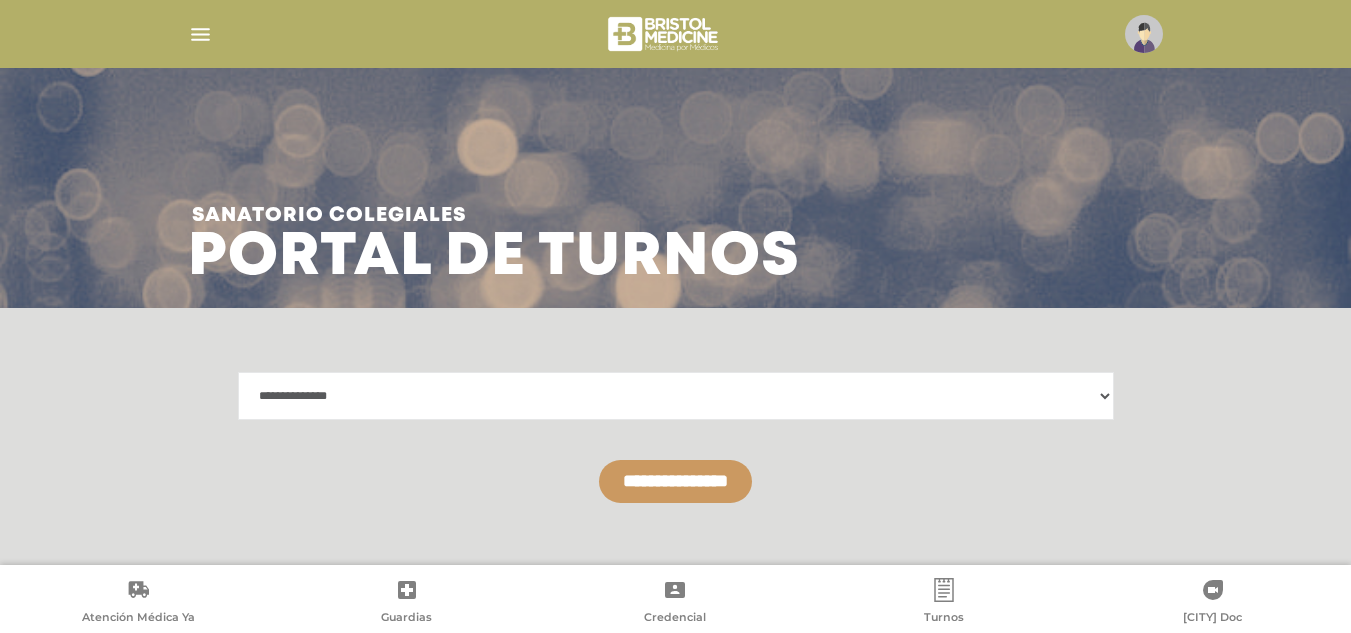 click on "**********" at bounding box center [675, 481] 